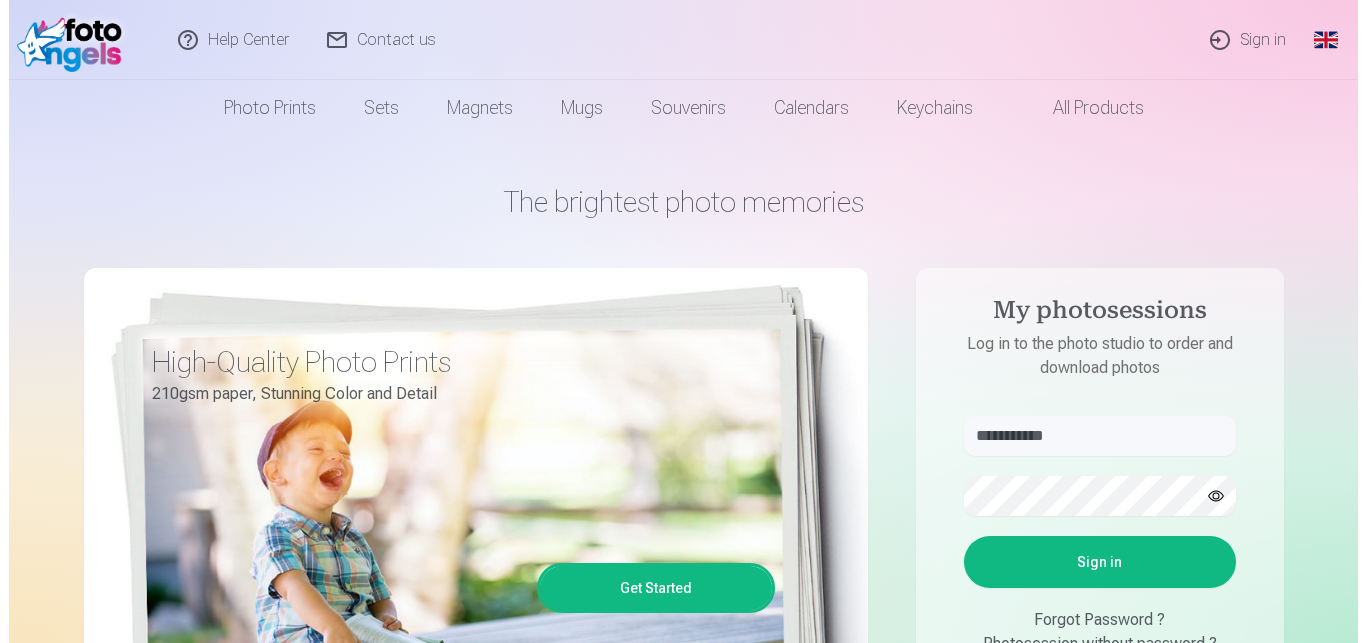 scroll, scrollTop: 0, scrollLeft: 0, axis: both 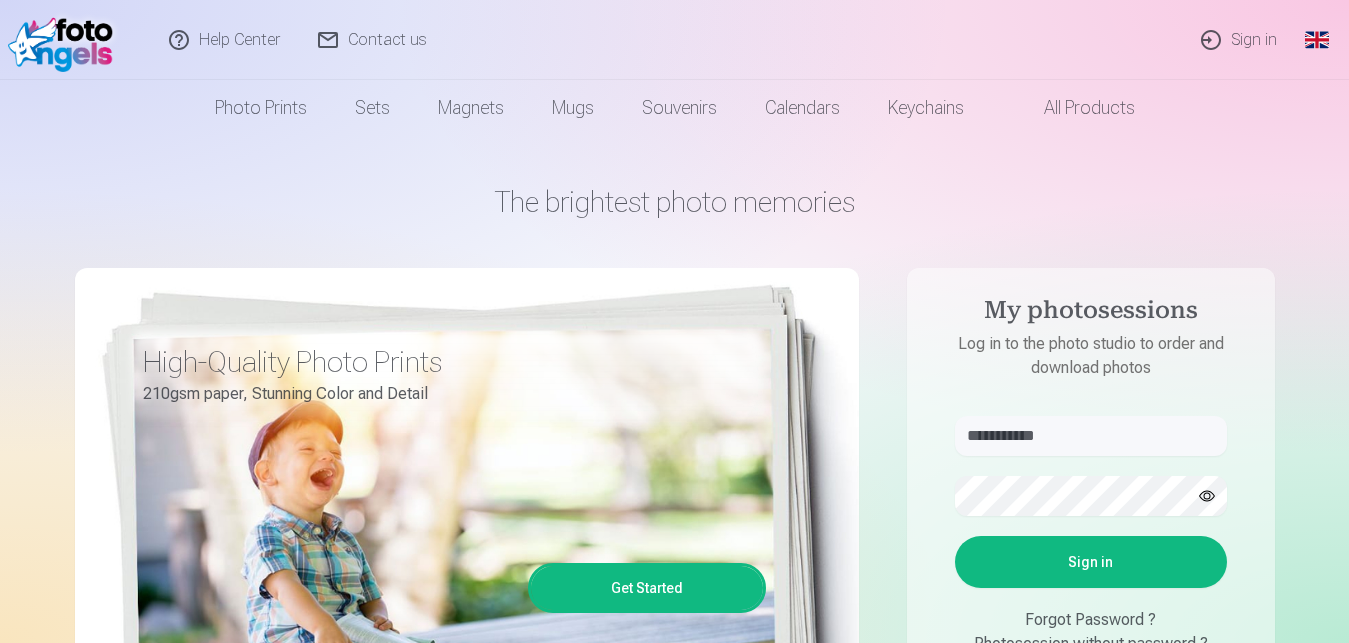 click on "Sign in" at bounding box center (1240, 40) 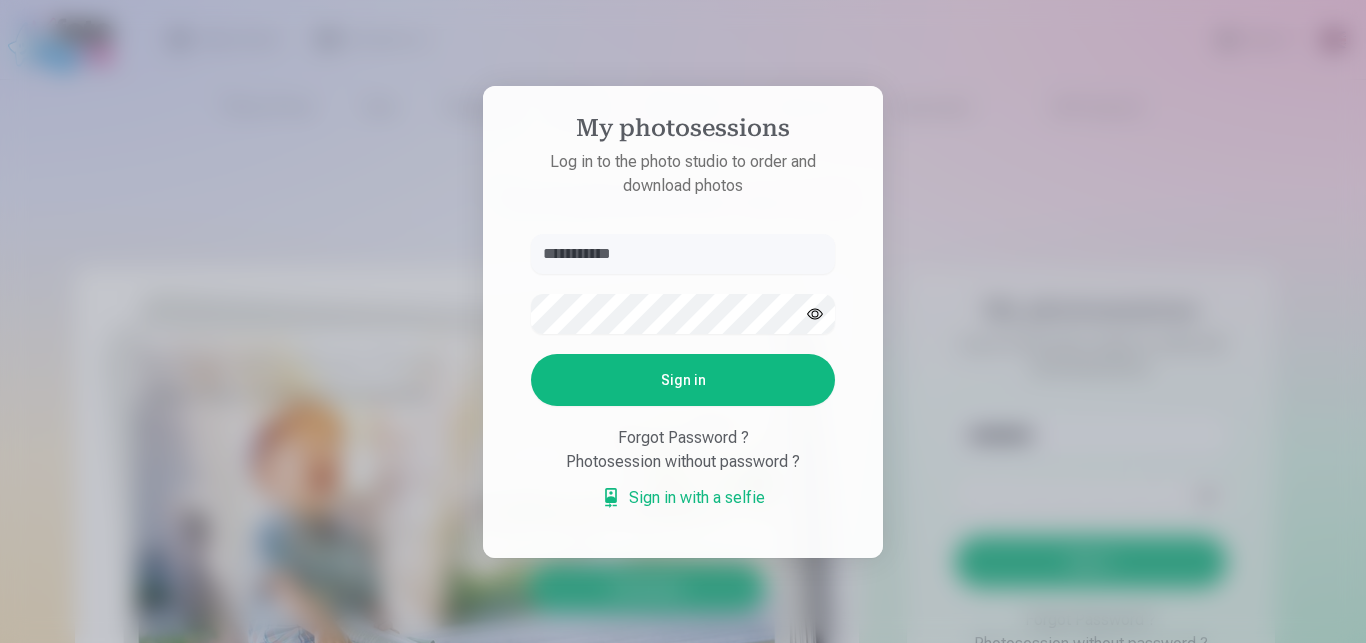 type on "**********" 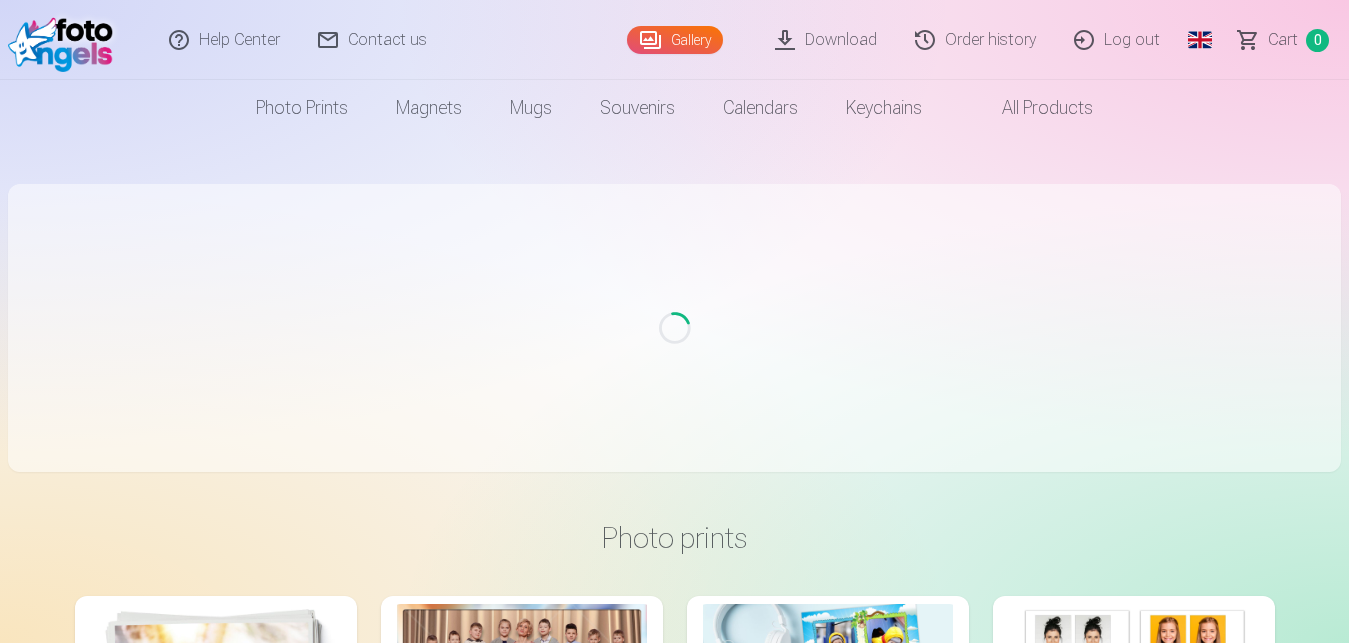 scroll, scrollTop: 0, scrollLeft: 0, axis: both 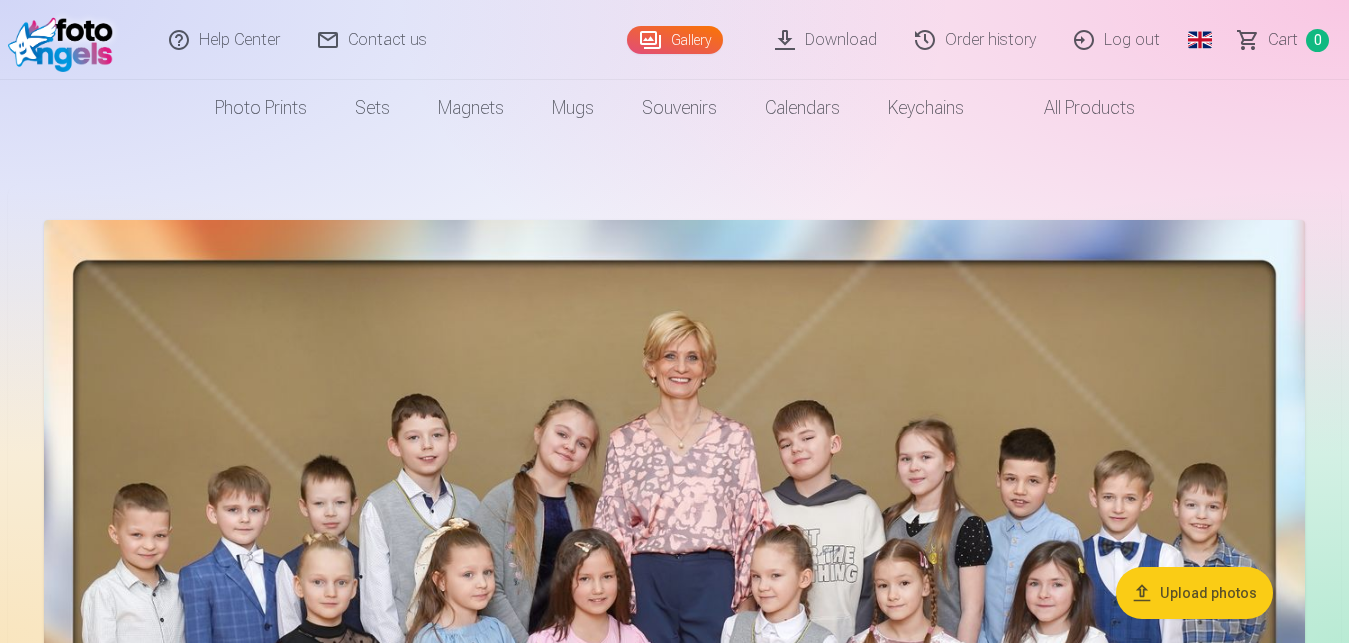 click on "Global" at bounding box center (1200, 40) 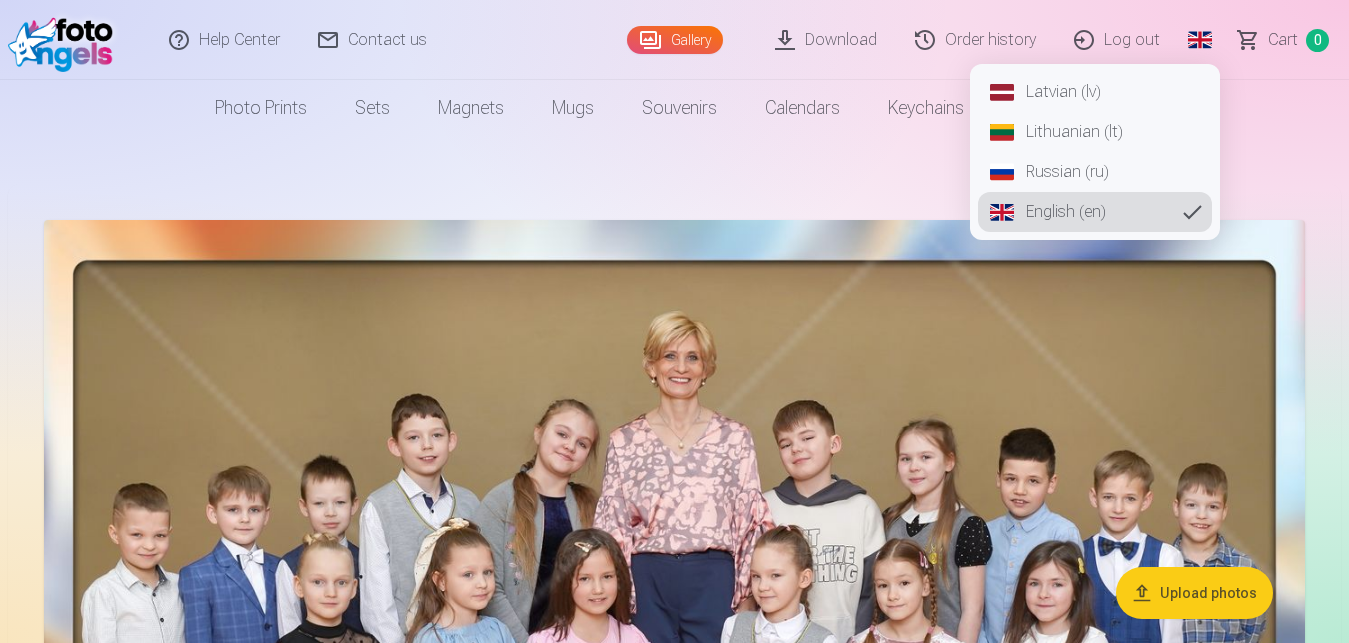 click on "Latvian (lv)" at bounding box center (1095, 92) 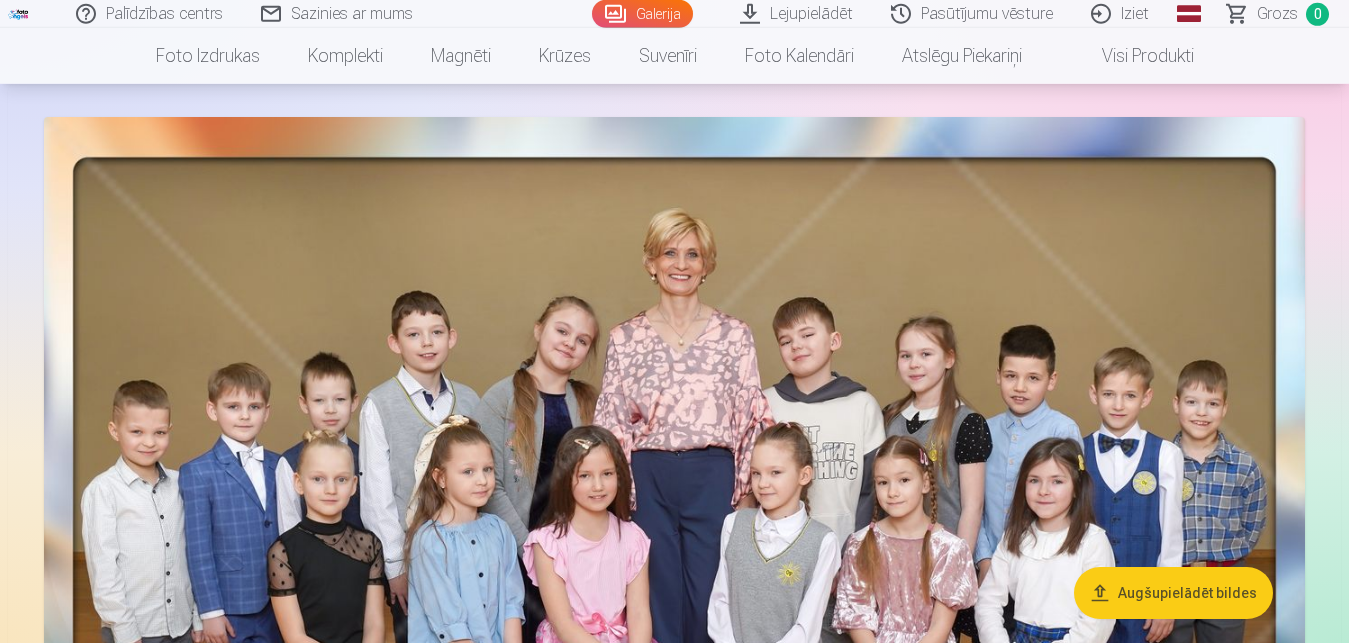 scroll, scrollTop: 102, scrollLeft: 0, axis: vertical 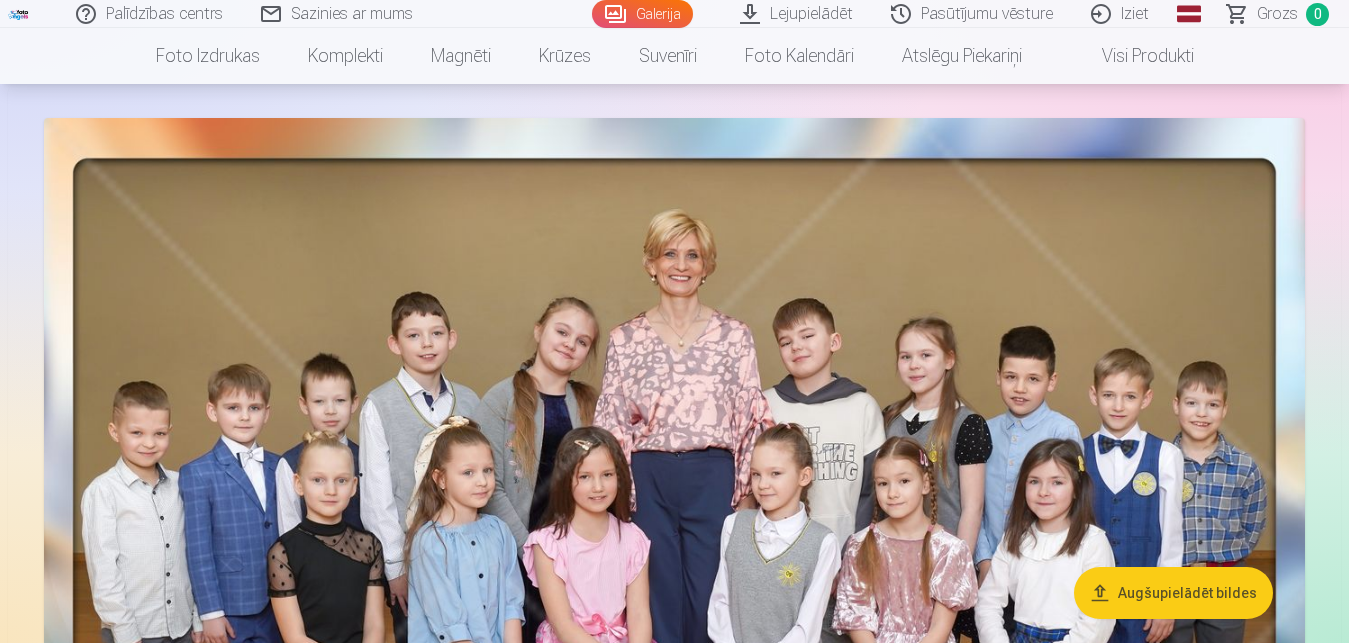 click on "Visi produkti" at bounding box center (1132, 56) 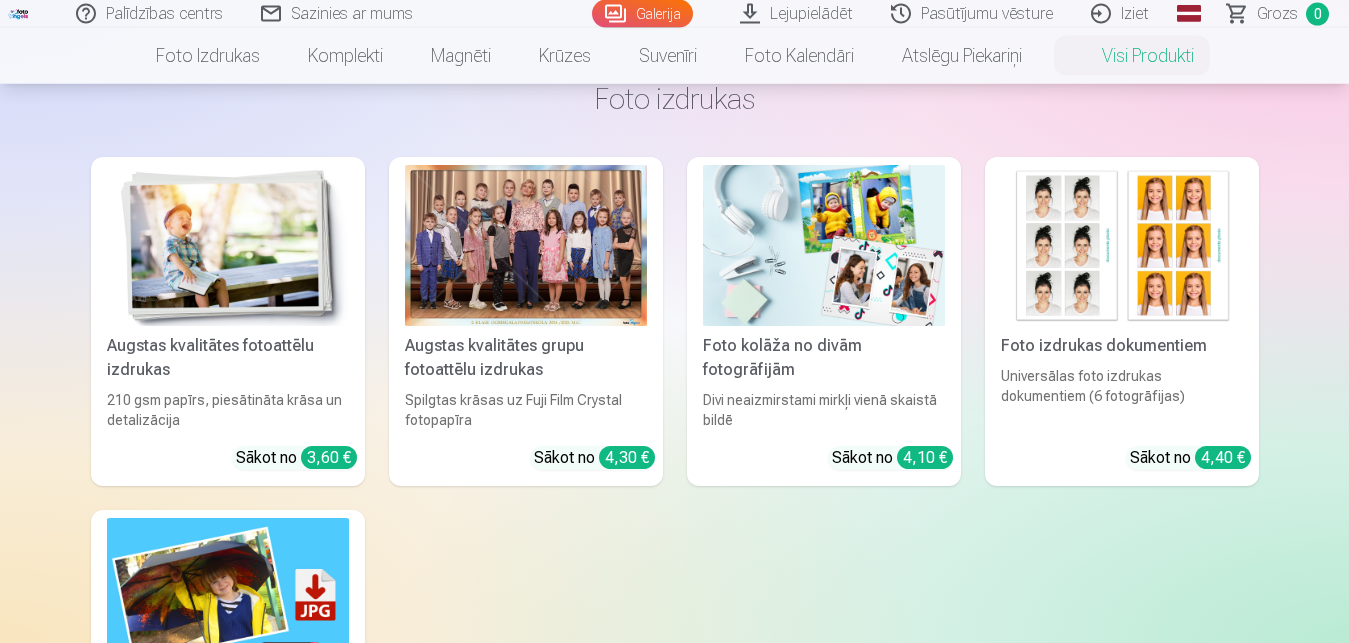 scroll, scrollTop: 102, scrollLeft: 0, axis: vertical 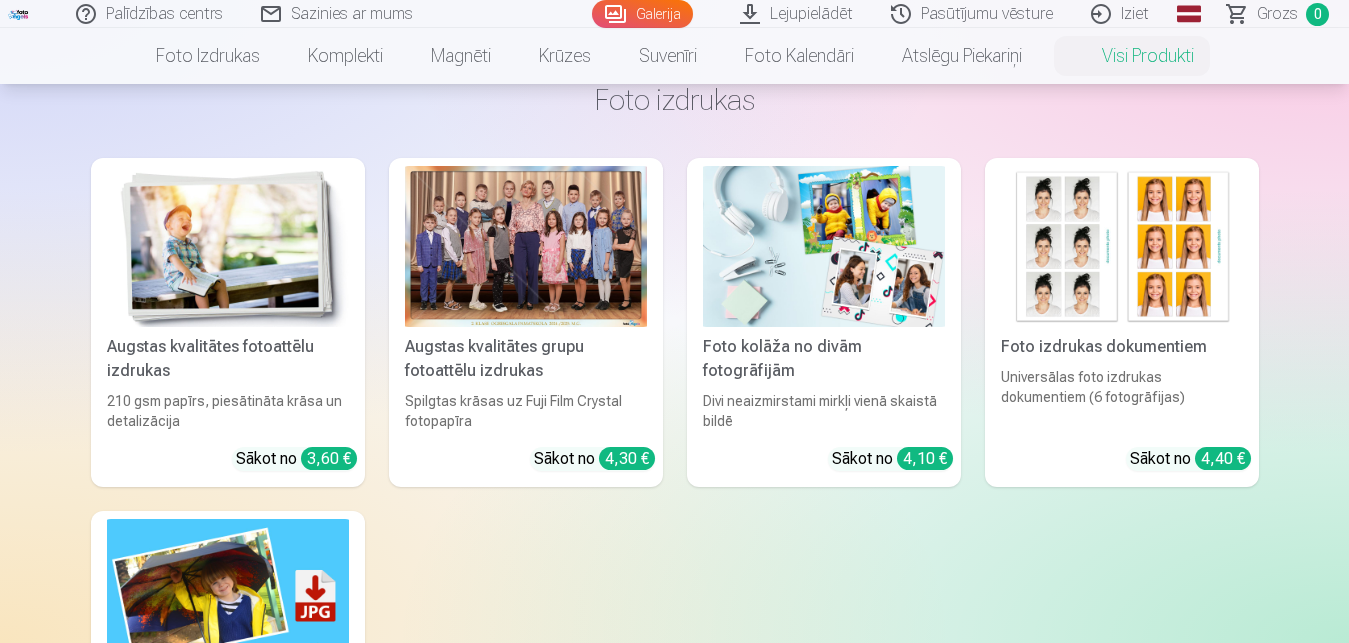 click on "Visi produkti" at bounding box center (1132, 56) 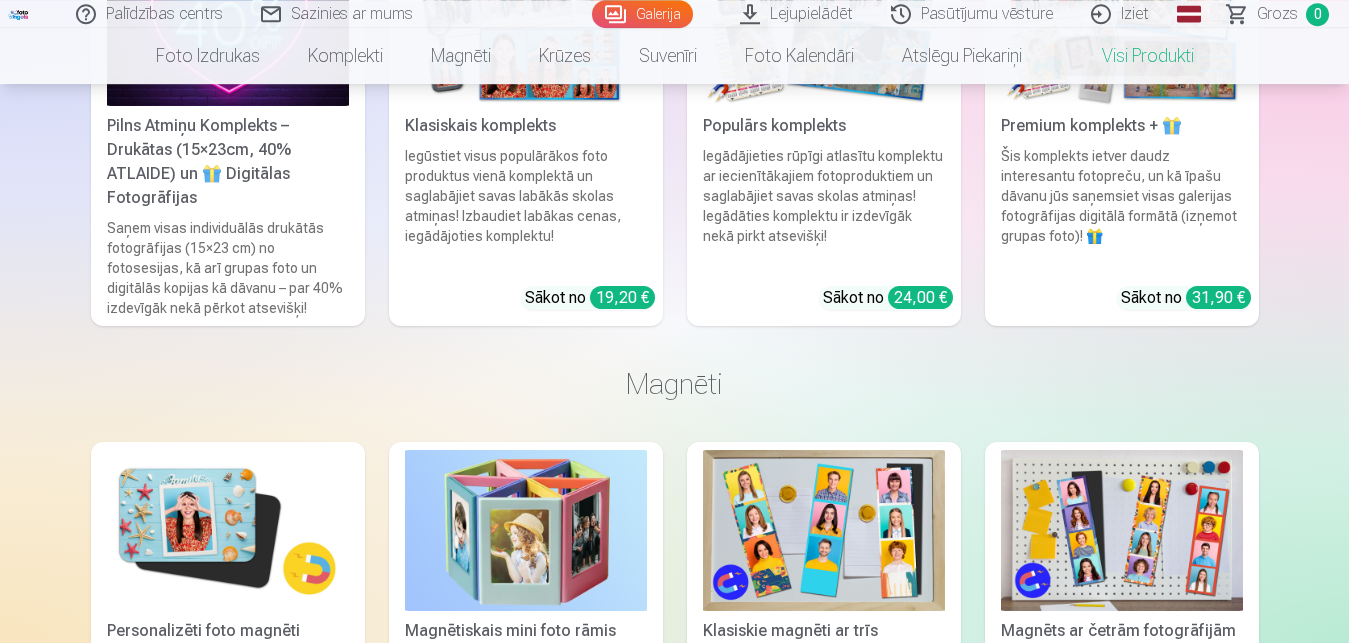 scroll, scrollTop: 1020, scrollLeft: 0, axis: vertical 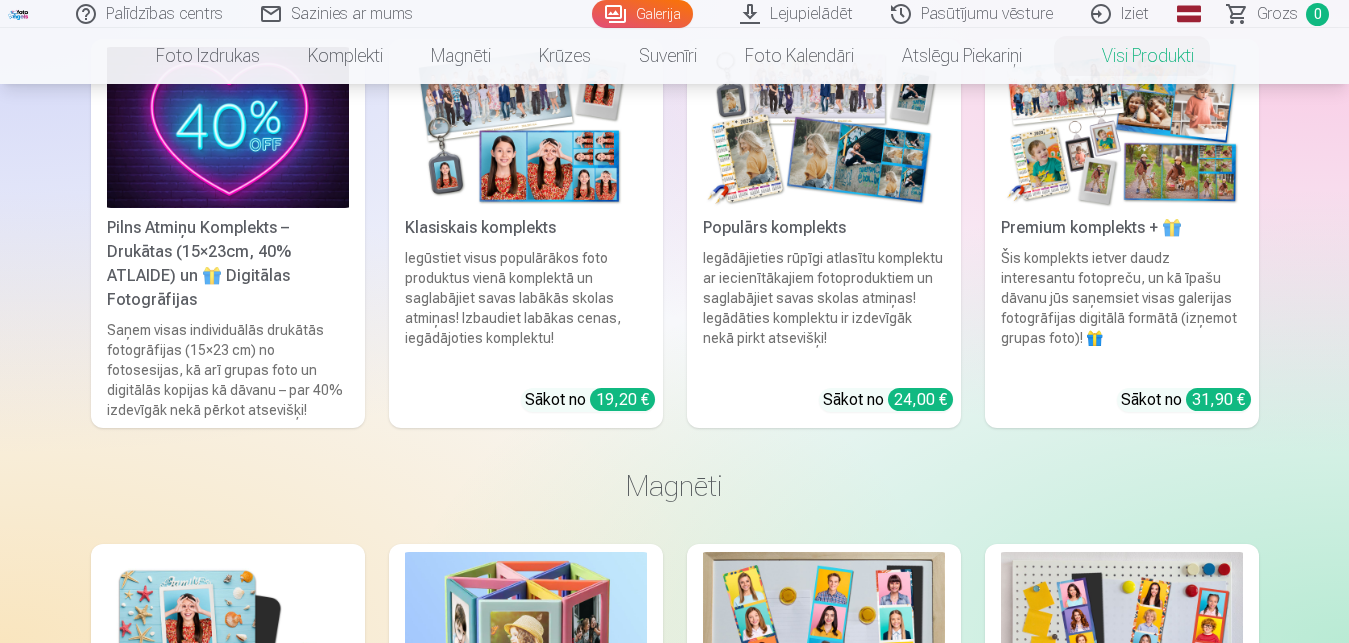 click on "Pilns Atmiņu Komplekts – Drukātas (15×23cm, 40% ATLAIDE) un 🎁 Digitālas Fotogrāfijas" at bounding box center (228, 264) 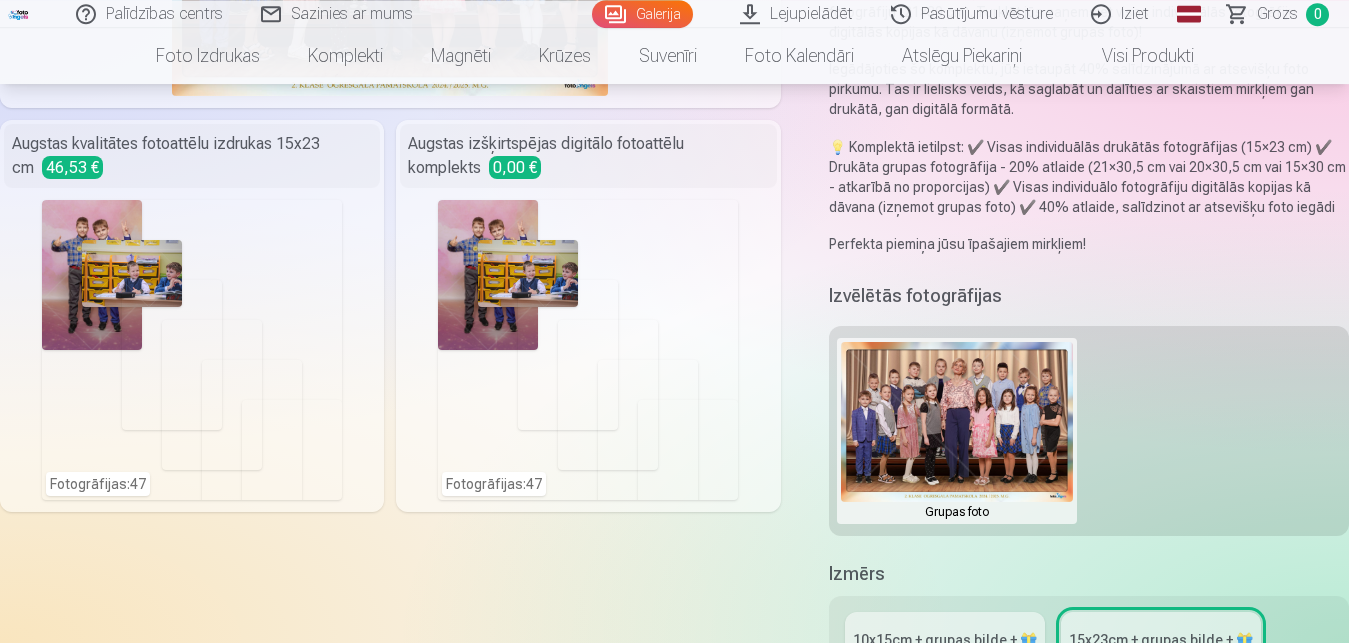 scroll, scrollTop: 408, scrollLeft: 0, axis: vertical 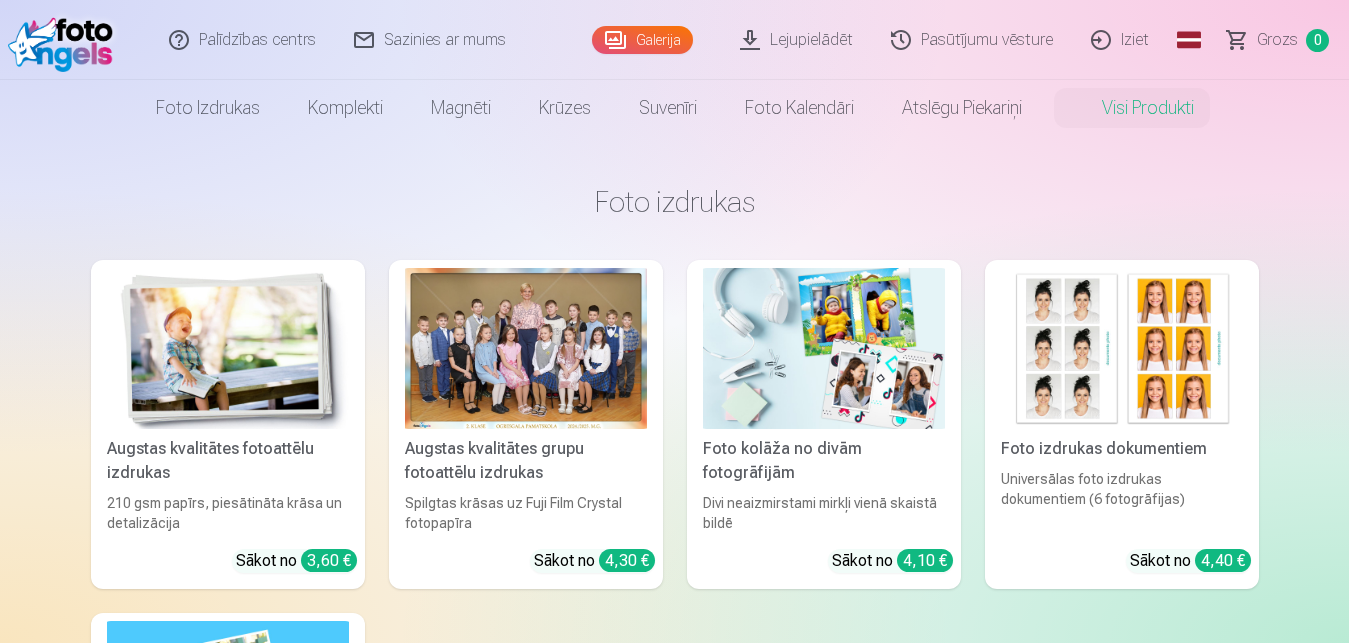 click on "Lejupielādēt" at bounding box center (797, 40) 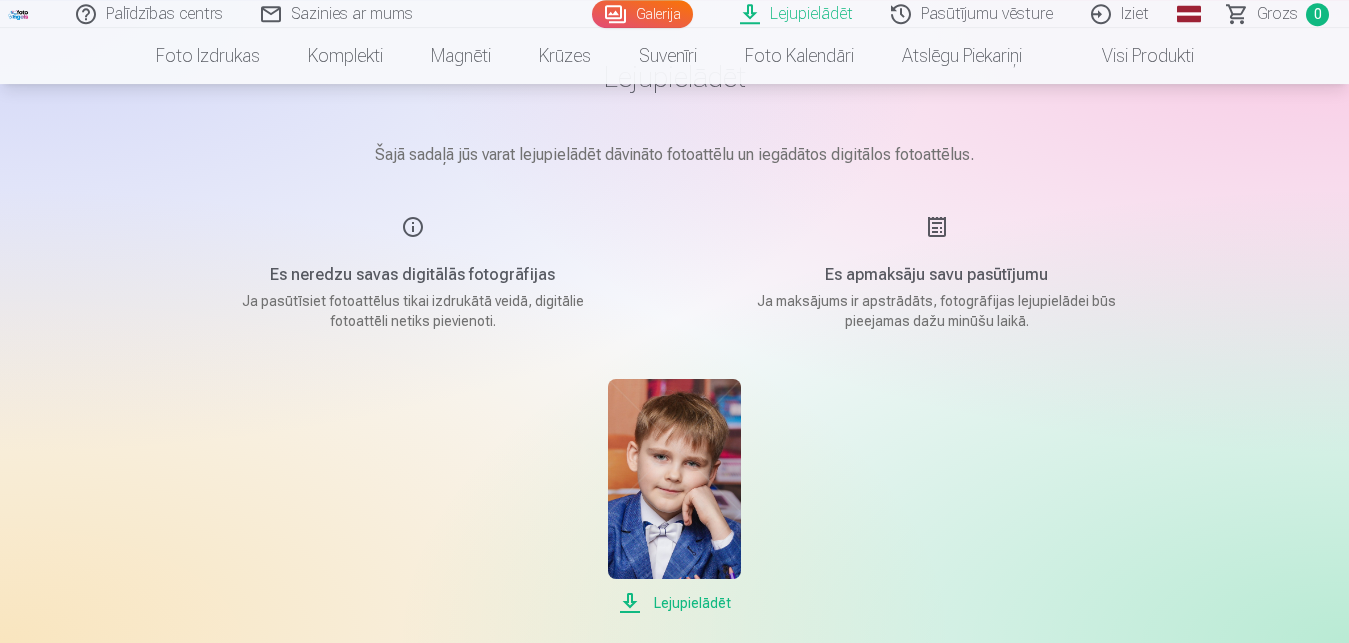 scroll, scrollTop: 0, scrollLeft: 0, axis: both 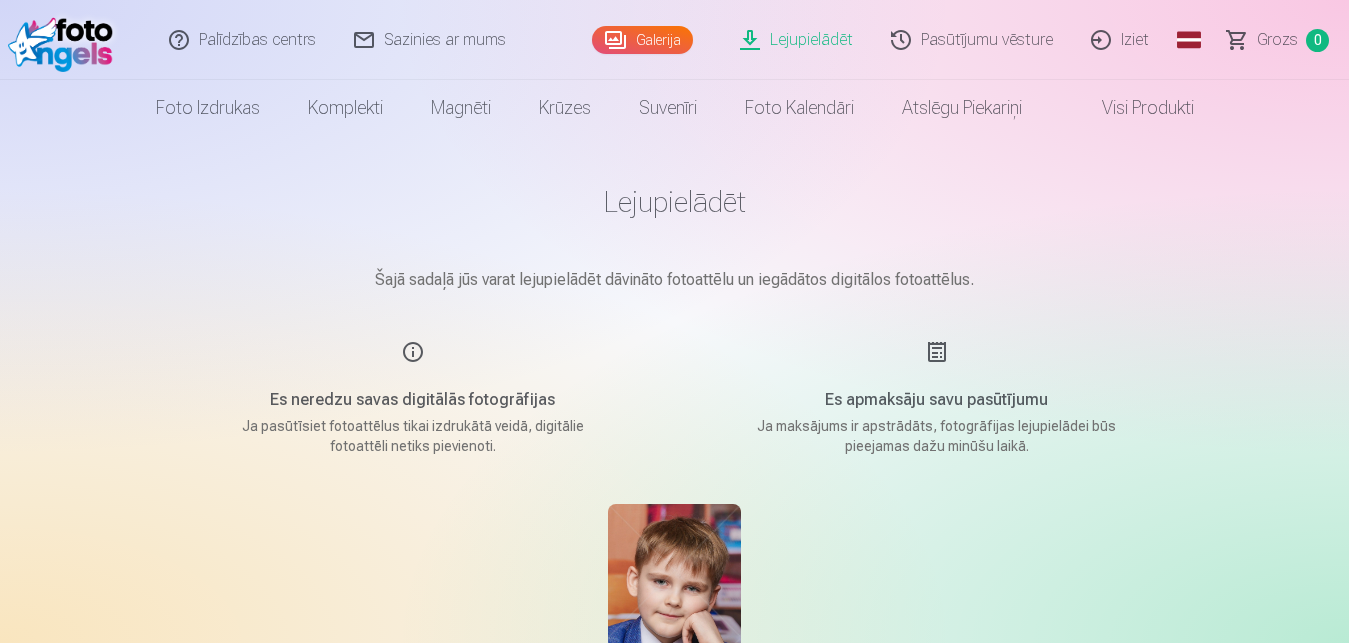 click on "Galerija" at bounding box center [642, 40] 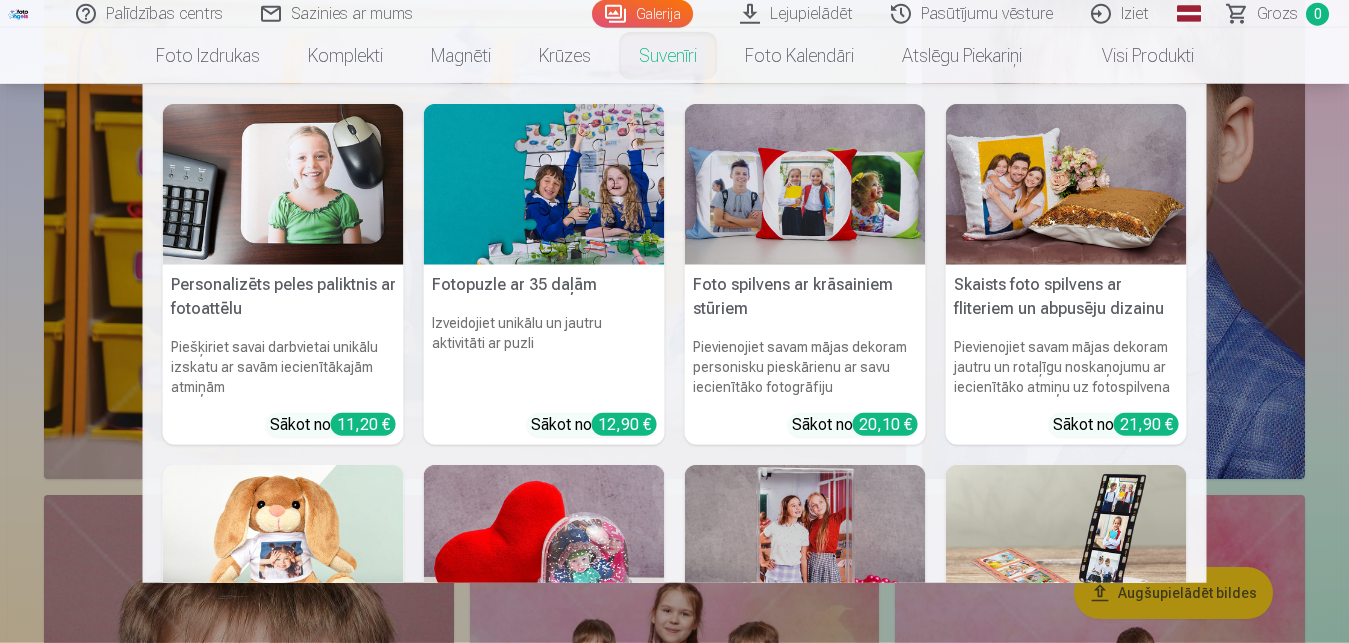 scroll, scrollTop: 1836, scrollLeft: 0, axis: vertical 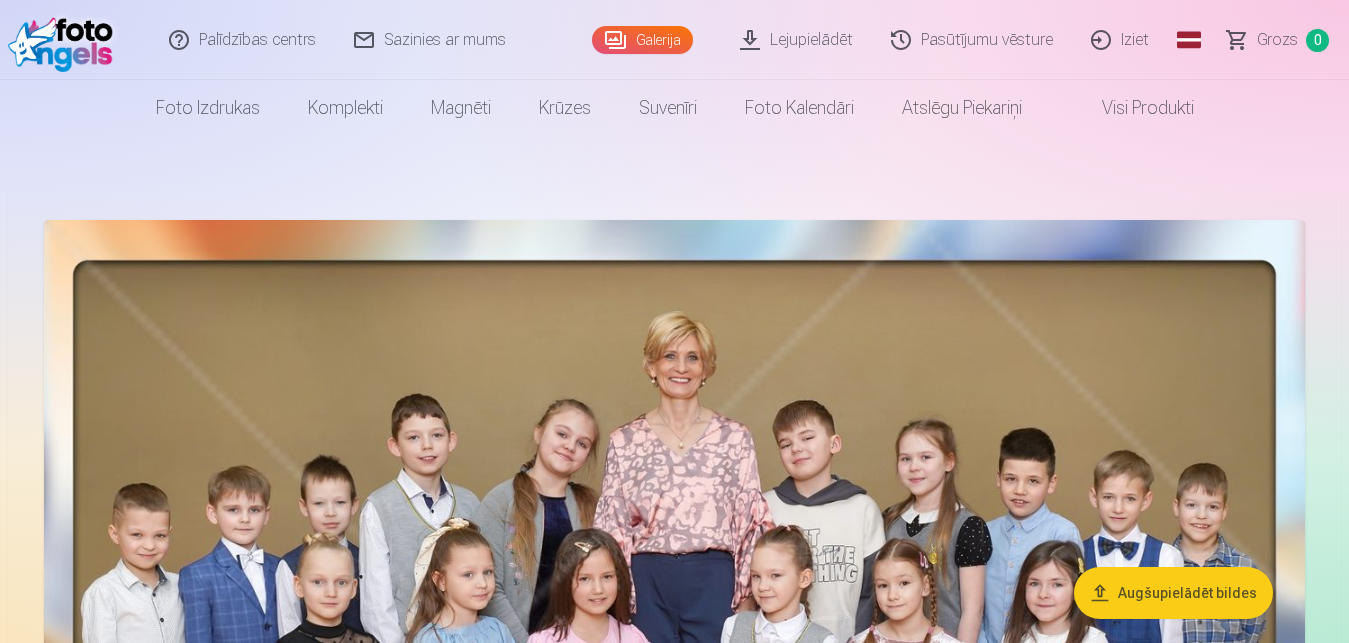 click on "Visi produkti" at bounding box center [1132, 108] 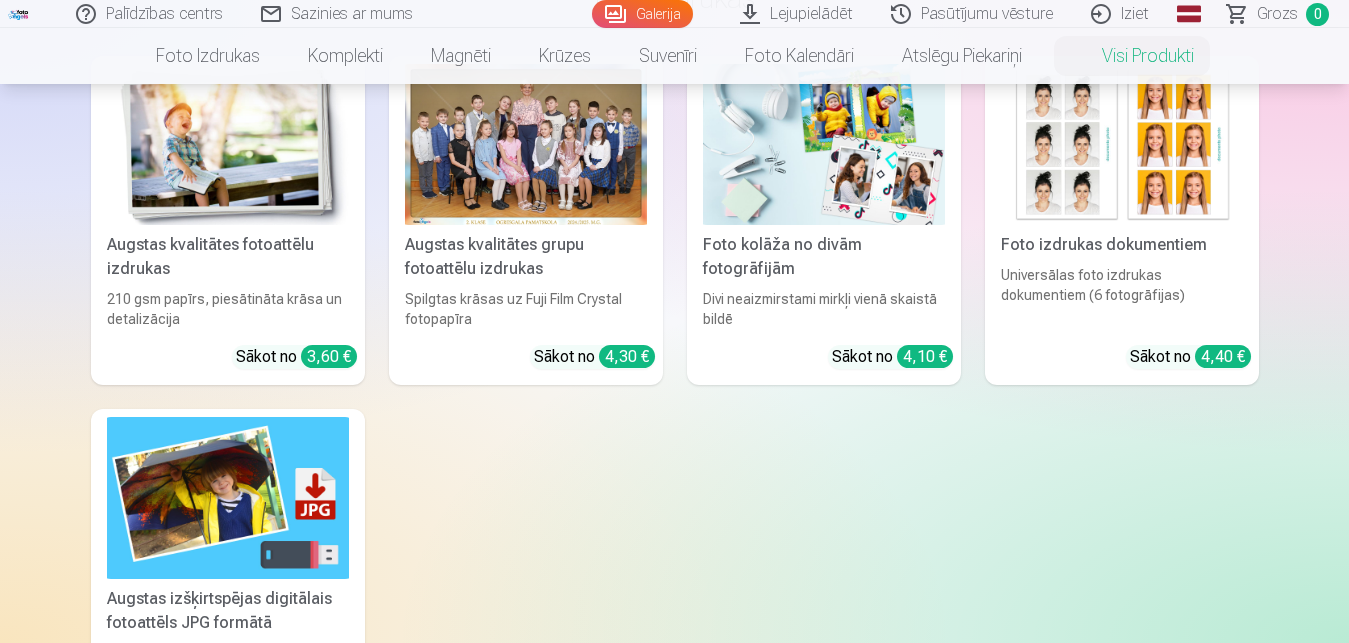 scroll, scrollTop: 0, scrollLeft: 0, axis: both 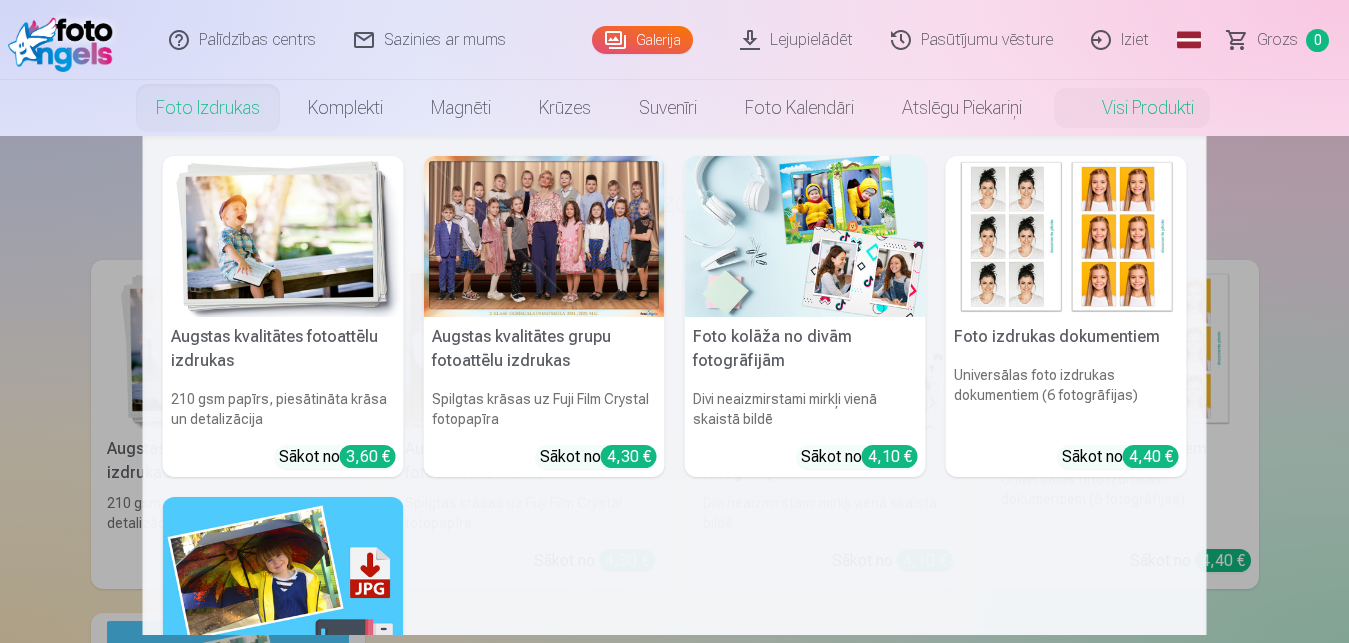 click on "Foto izdrukas" at bounding box center (208, 108) 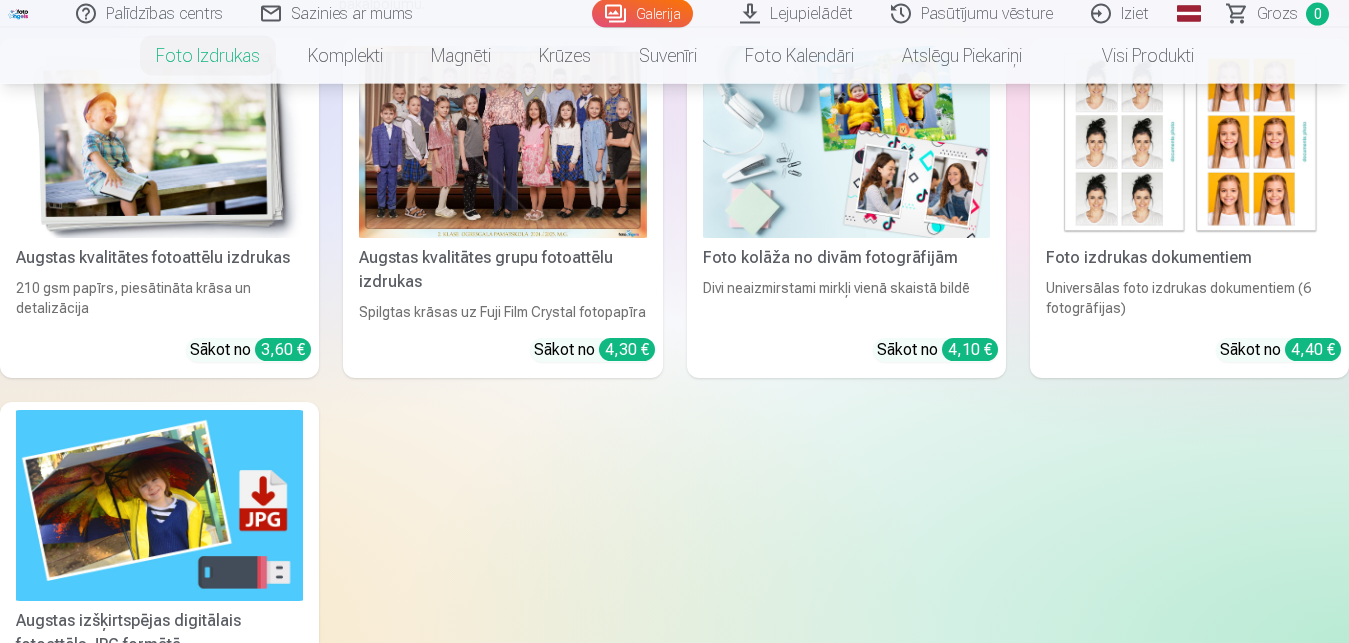 scroll, scrollTop: 204, scrollLeft: 0, axis: vertical 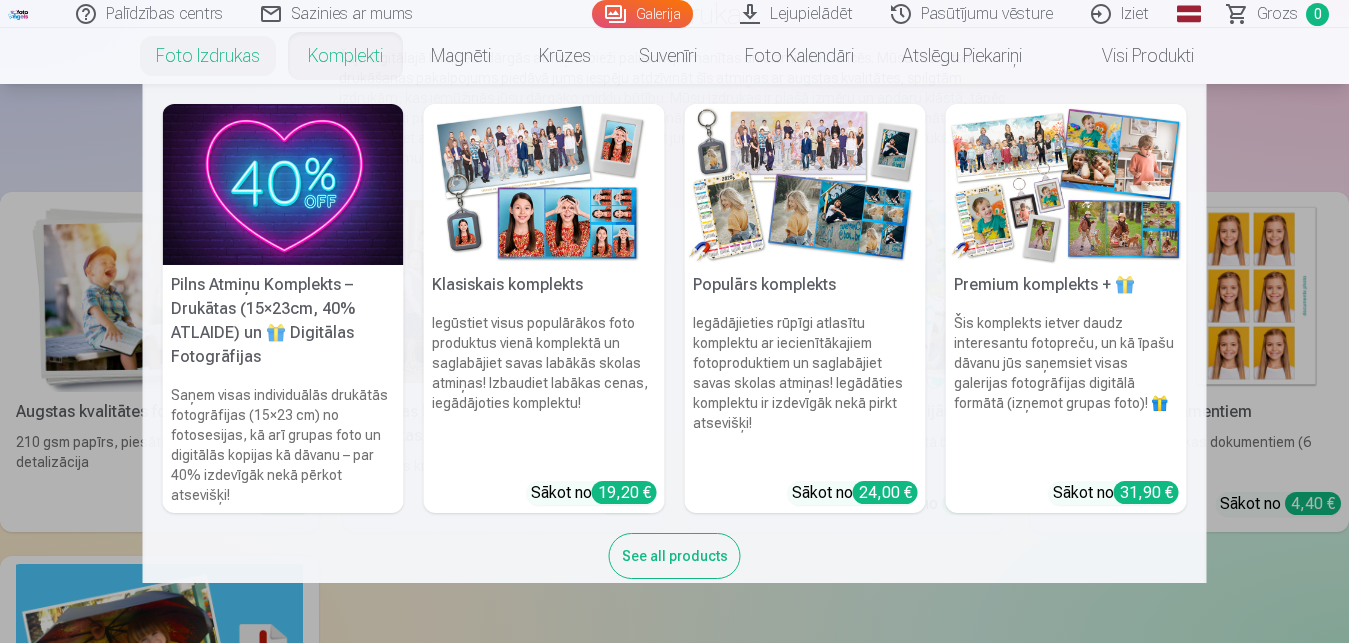 click on "Komplekti" at bounding box center [345, 56] 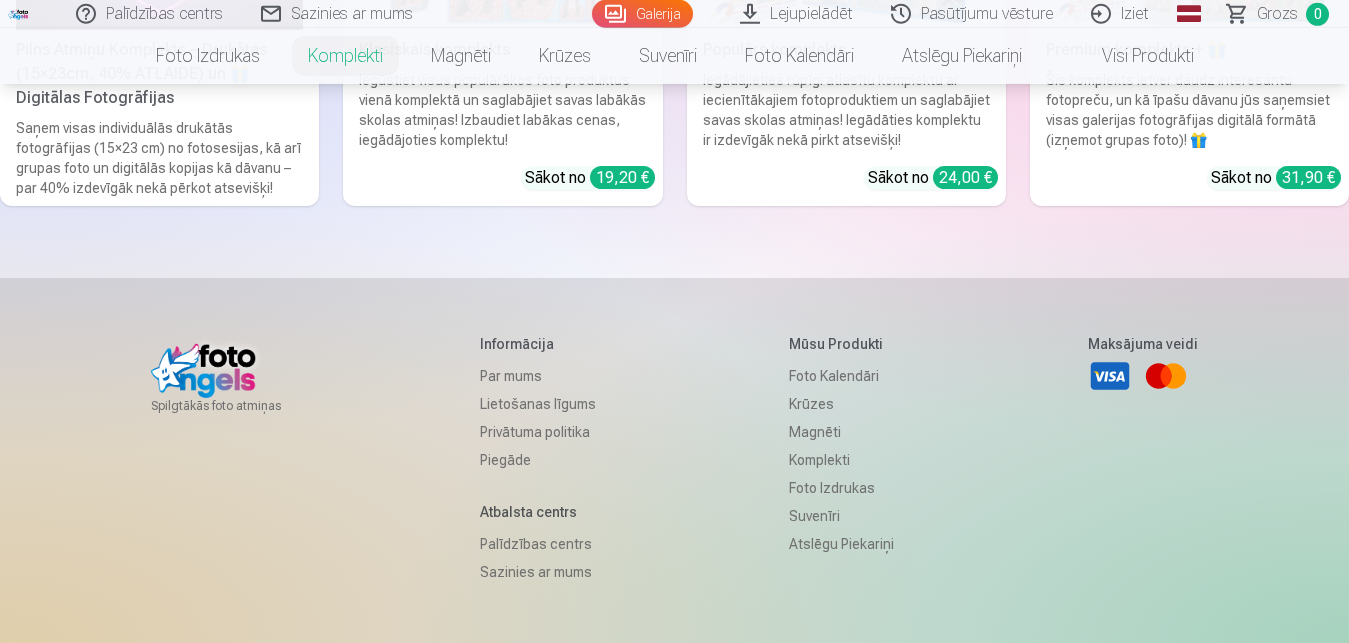 scroll, scrollTop: 510, scrollLeft: 0, axis: vertical 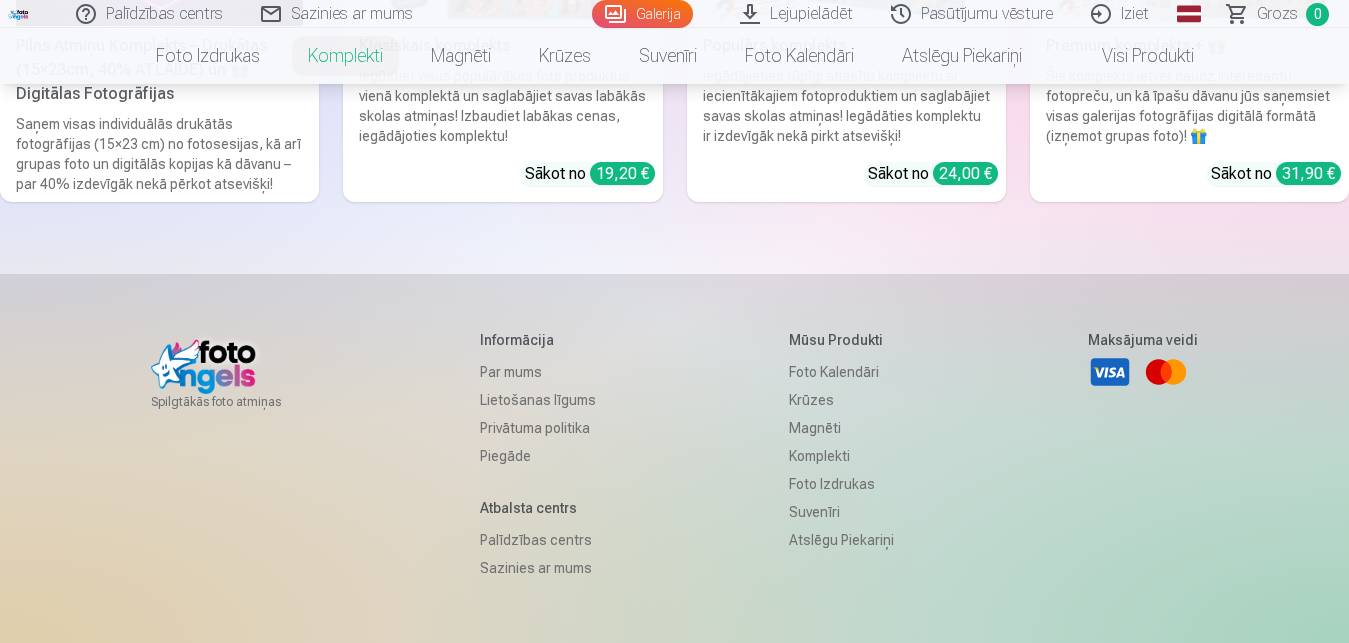 click on "Foto izdrukas" at bounding box center [841, 484] 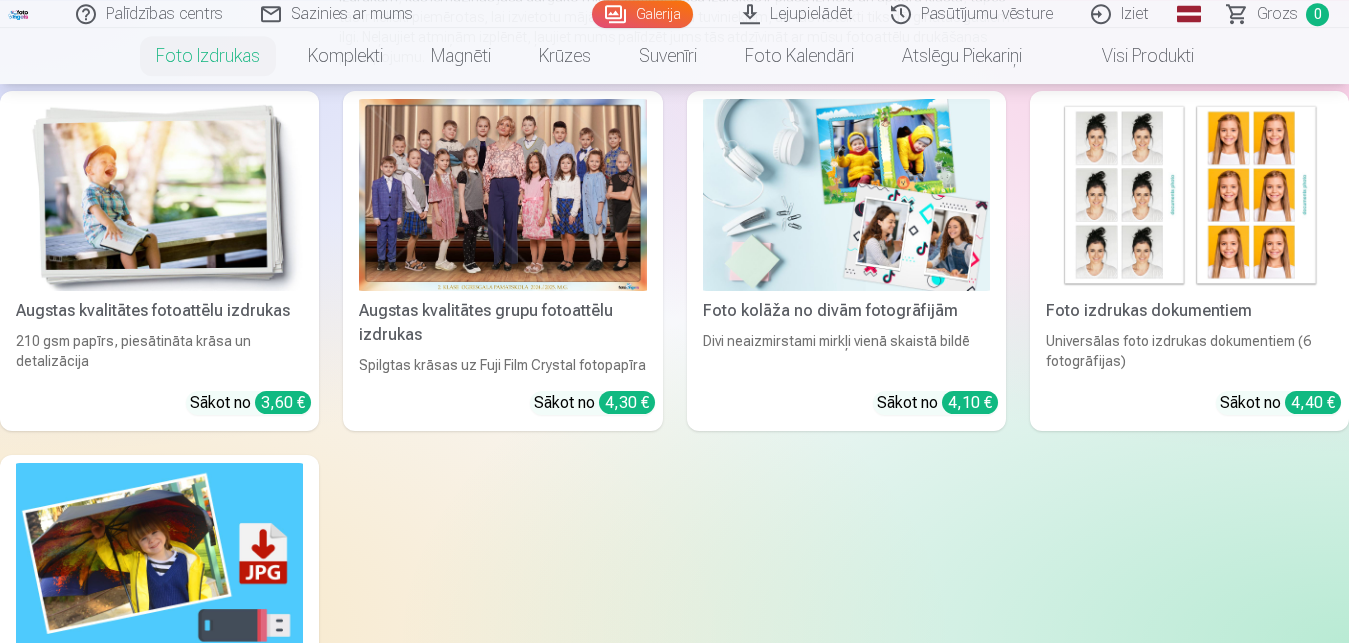 scroll, scrollTop: 306, scrollLeft: 0, axis: vertical 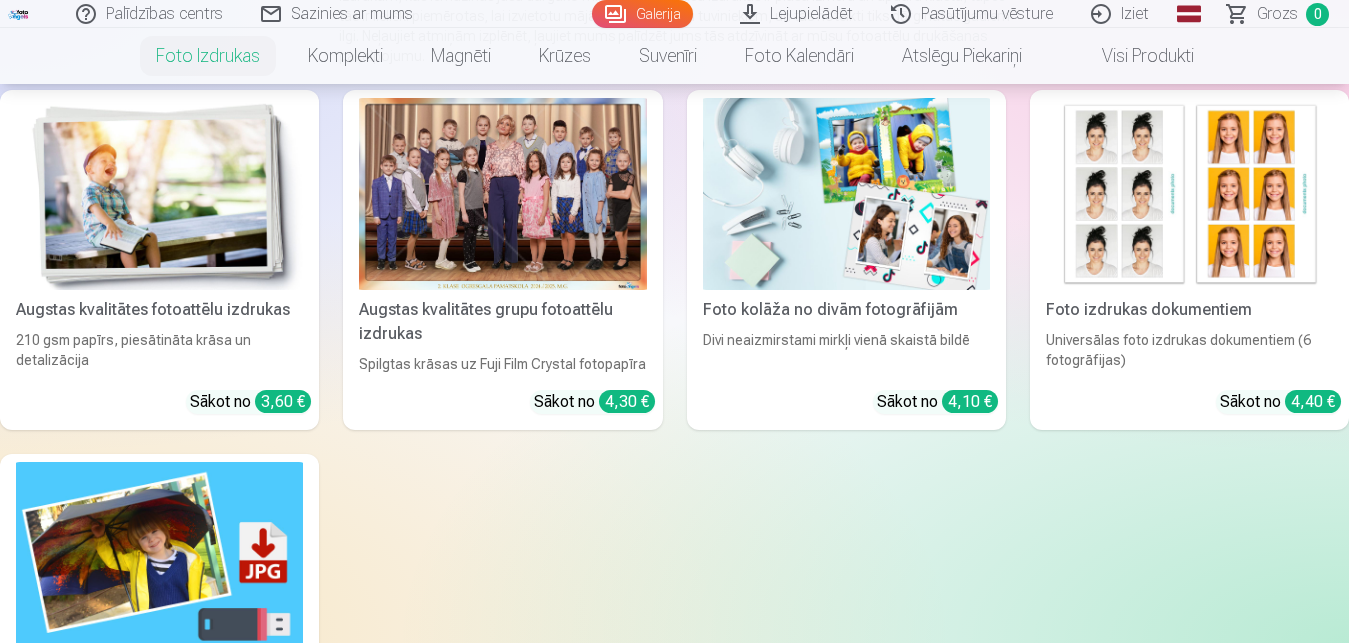 click on "Foto kolāža no divām fotogrāfijām Divi neaizmirstami mirkļi vienā skaistā bildē Sākot no    4,10 €" at bounding box center [846, 260] 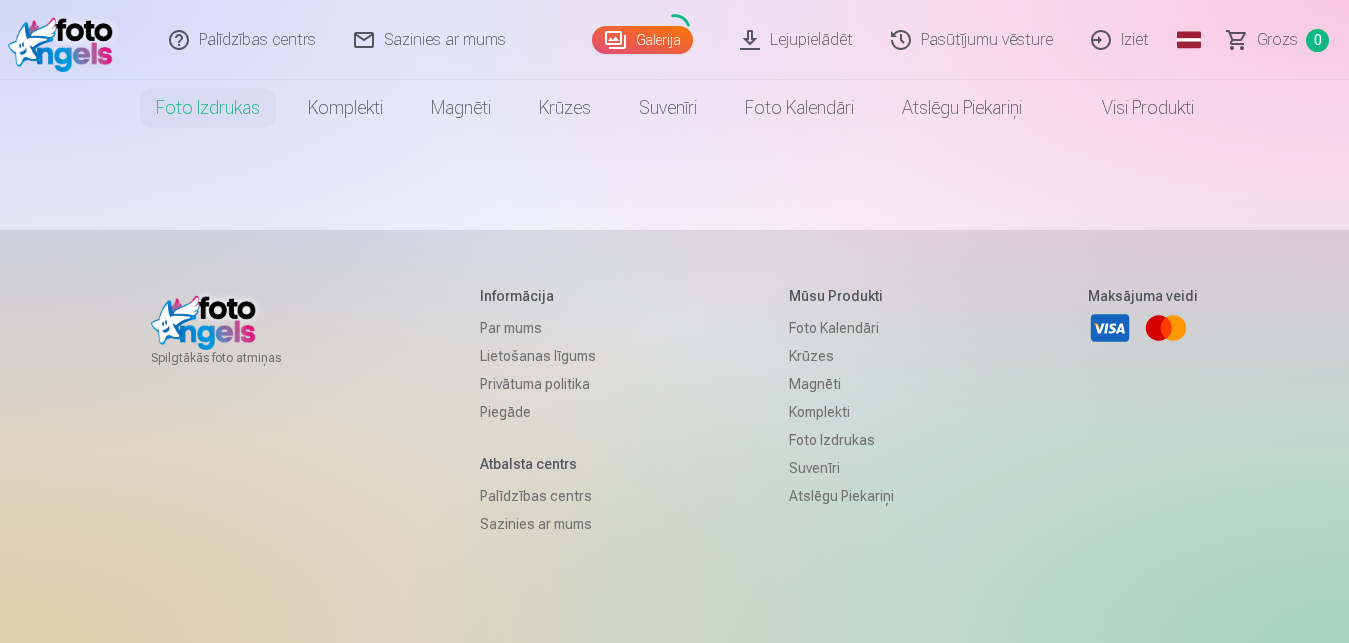 scroll, scrollTop: 0, scrollLeft: 0, axis: both 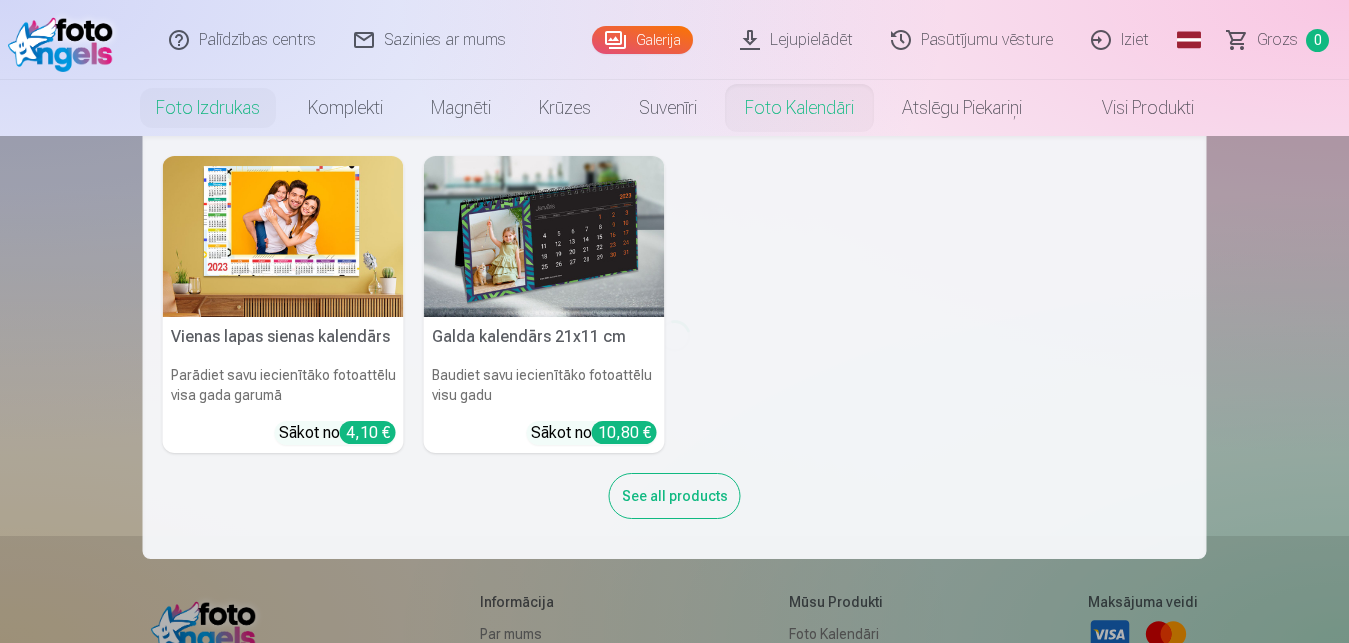 click on "See all products" at bounding box center [675, 496] 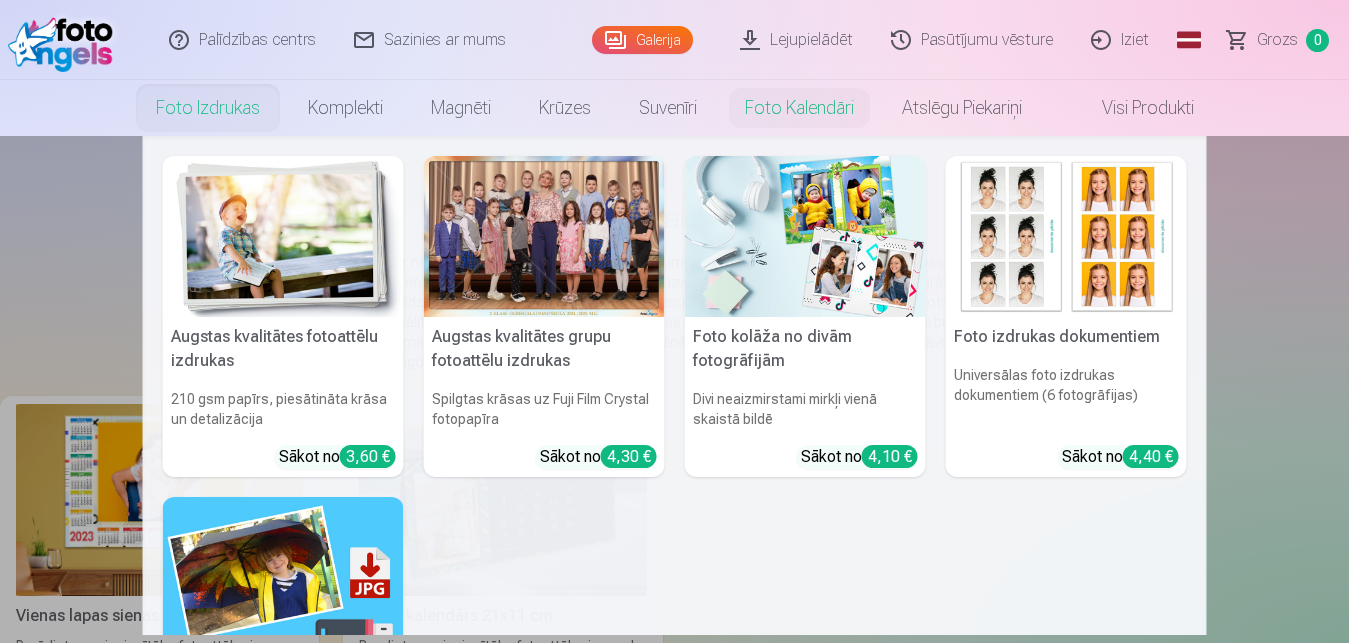 click on "Foto izdrukas" at bounding box center [208, 108] 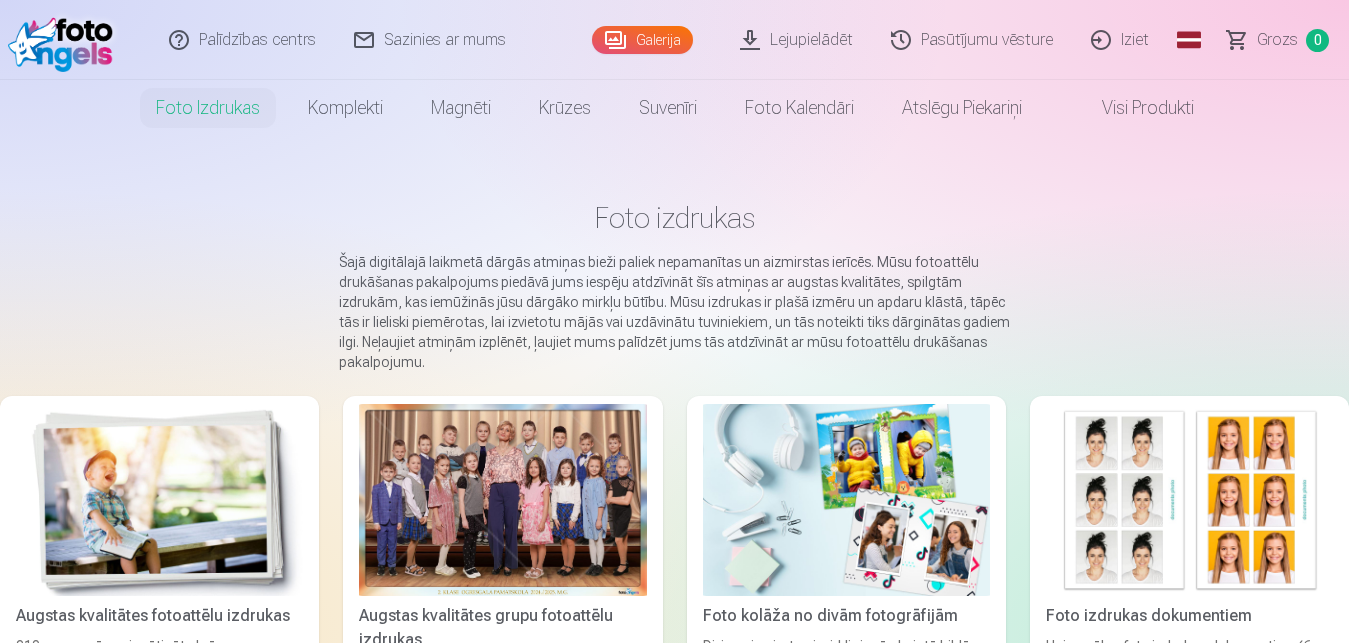 click on "Pasūtījumu vēsture" at bounding box center [973, 40] 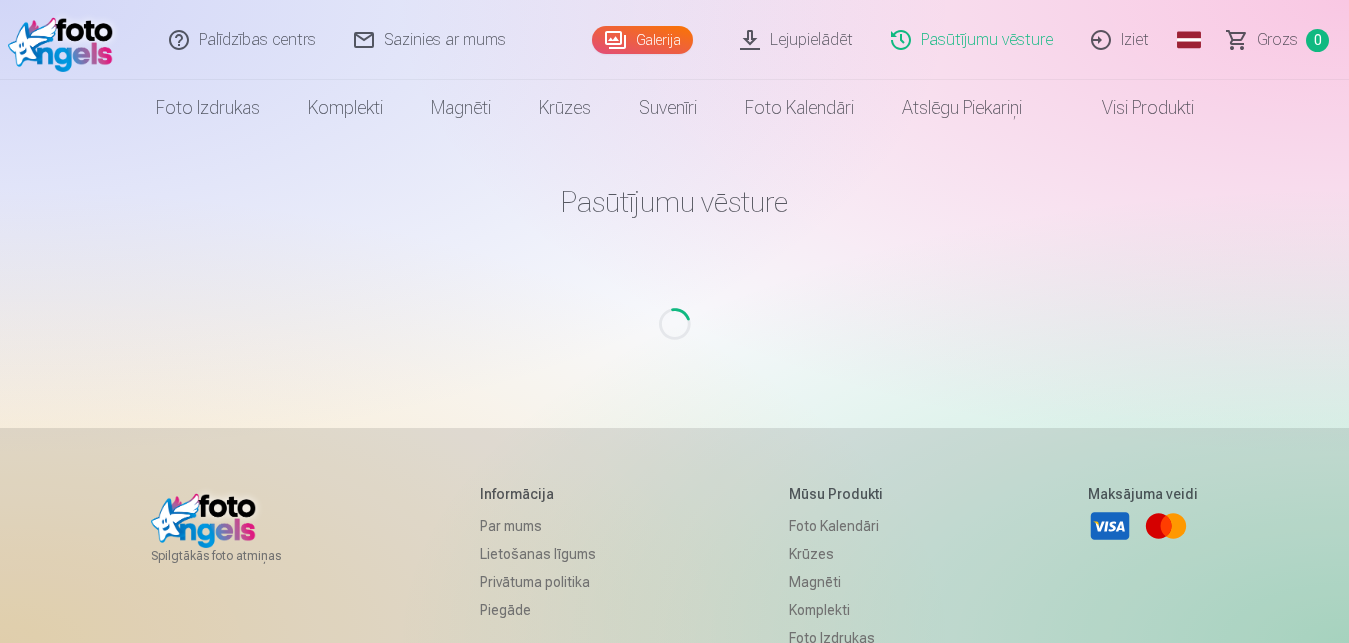 click on "Pasūtījumu vēsture" at bounding box center [973, 40] 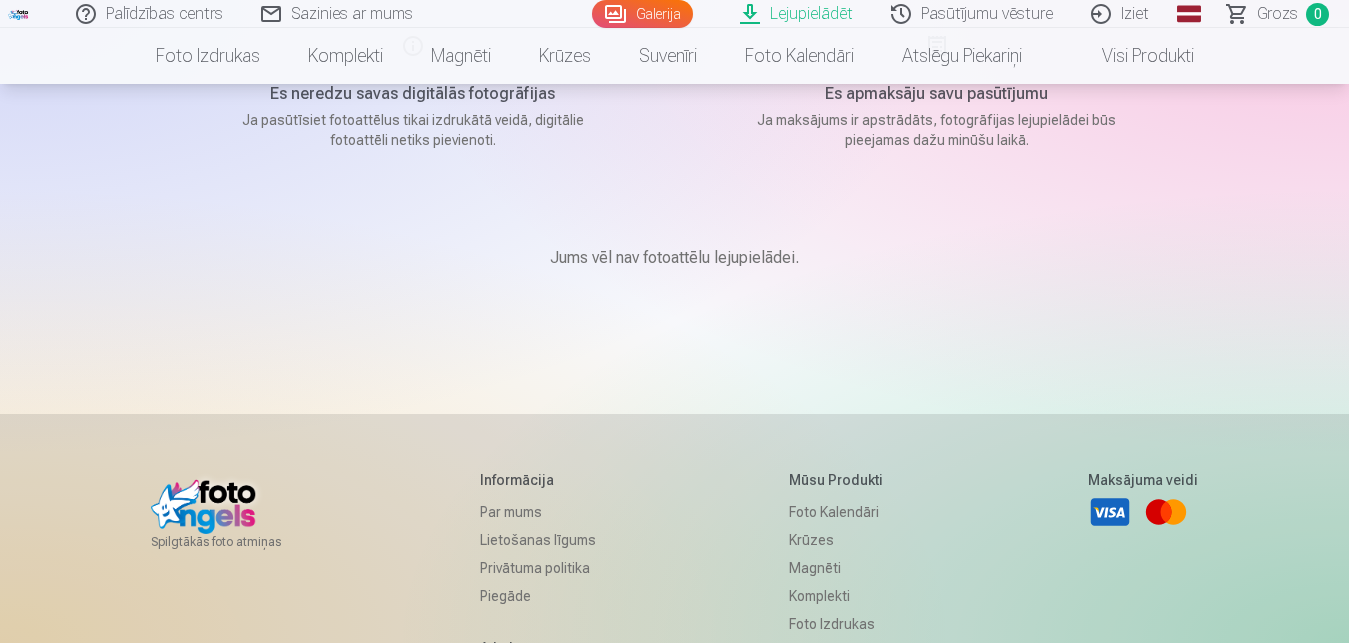 scroll, scrollTop: 627, scrollLeft: 0, axis: vertical 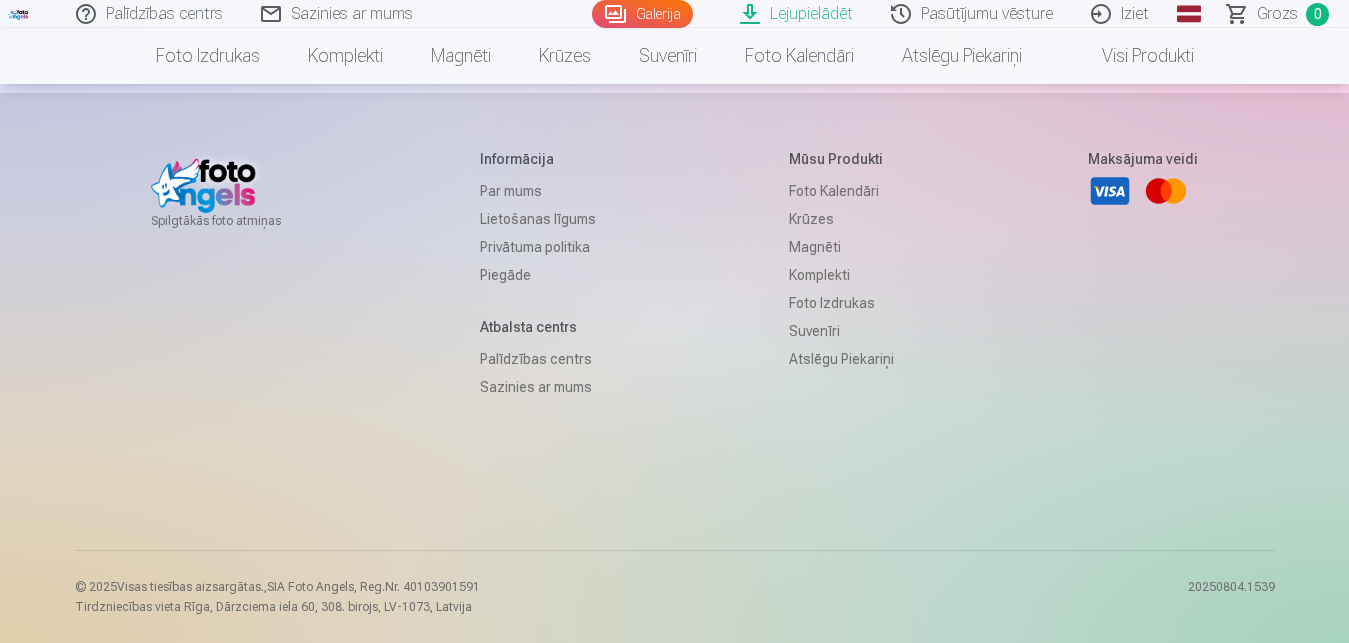 click on "Foto izdrukas" at bounding box center (841, 303) 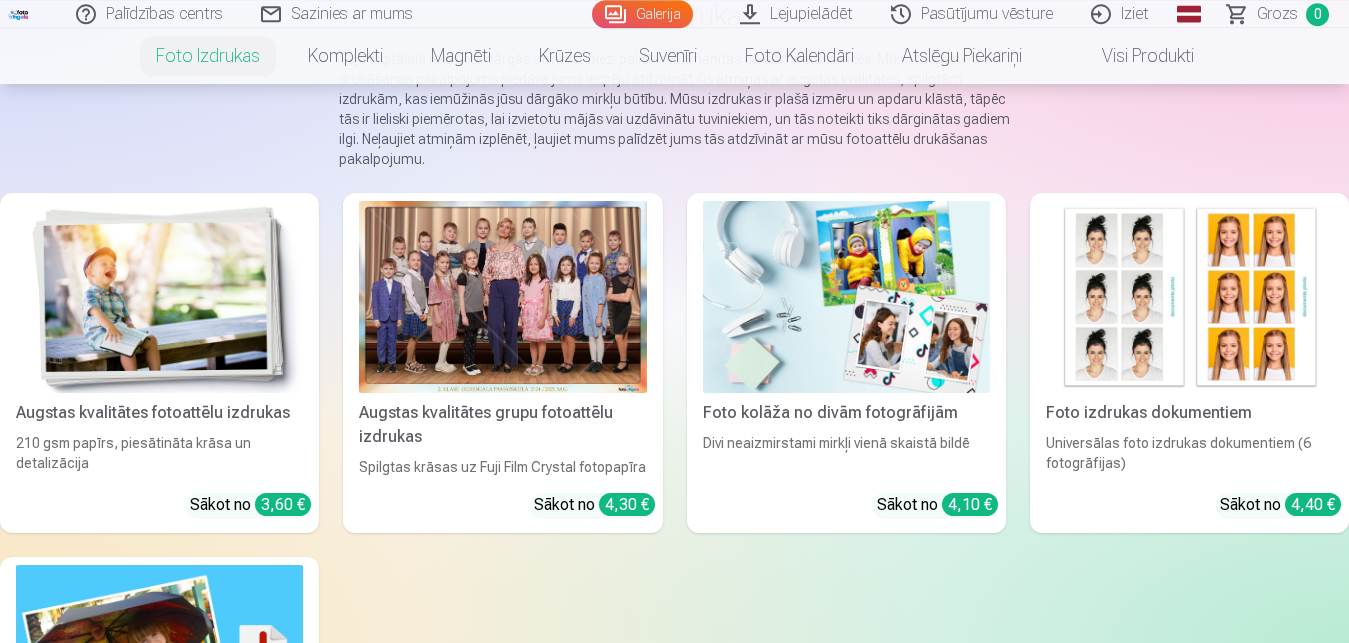 scroll, scrollTop: 204, scrollLeft: 0, axis: vertical 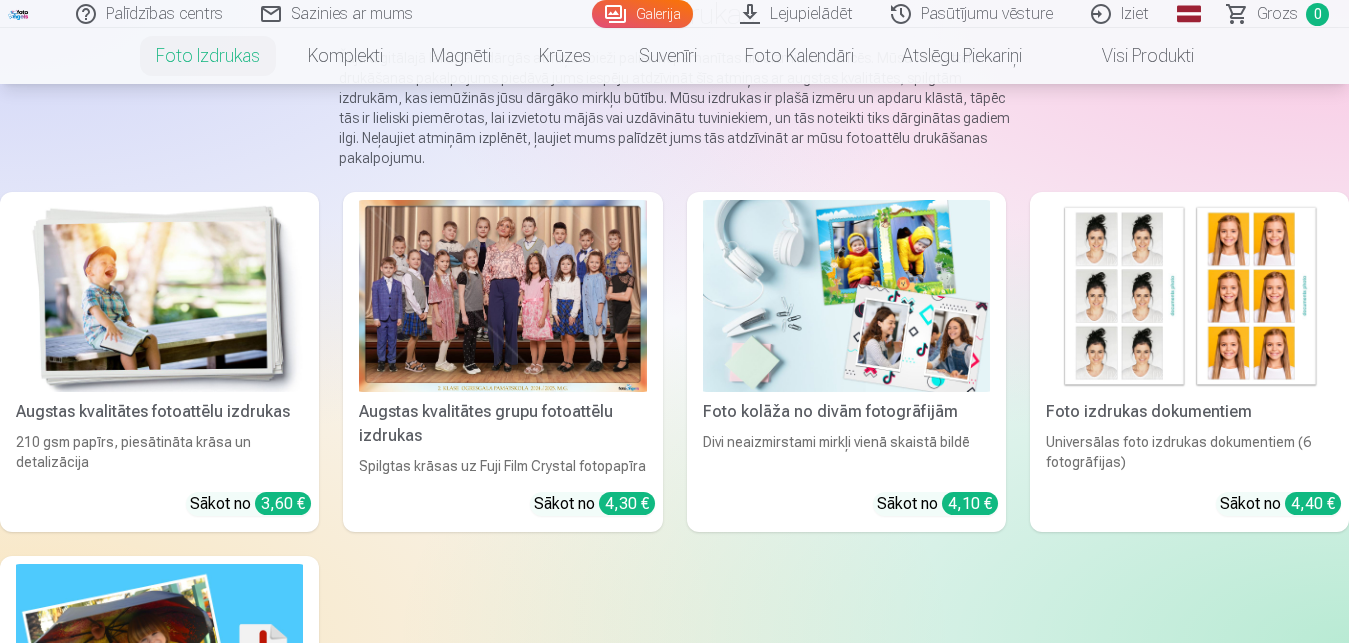 click at bounding box center (502, 296) 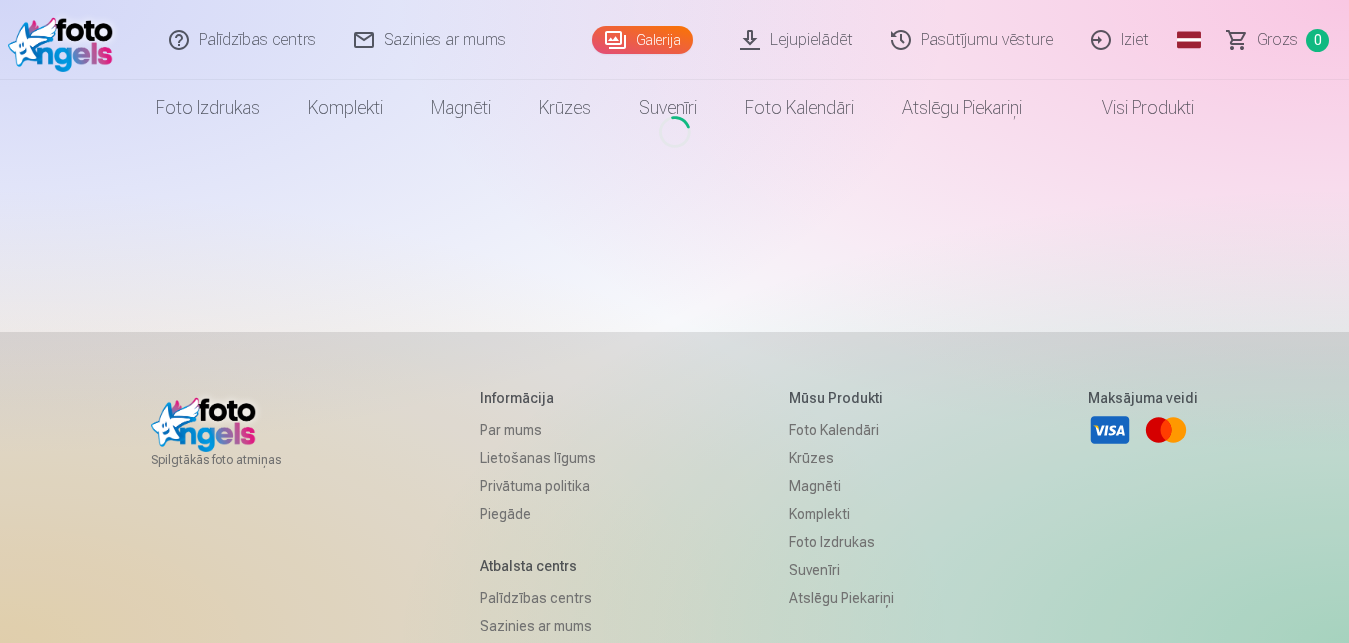 scroll, scrollTop: 0, scrollLeft: 0, axis: both 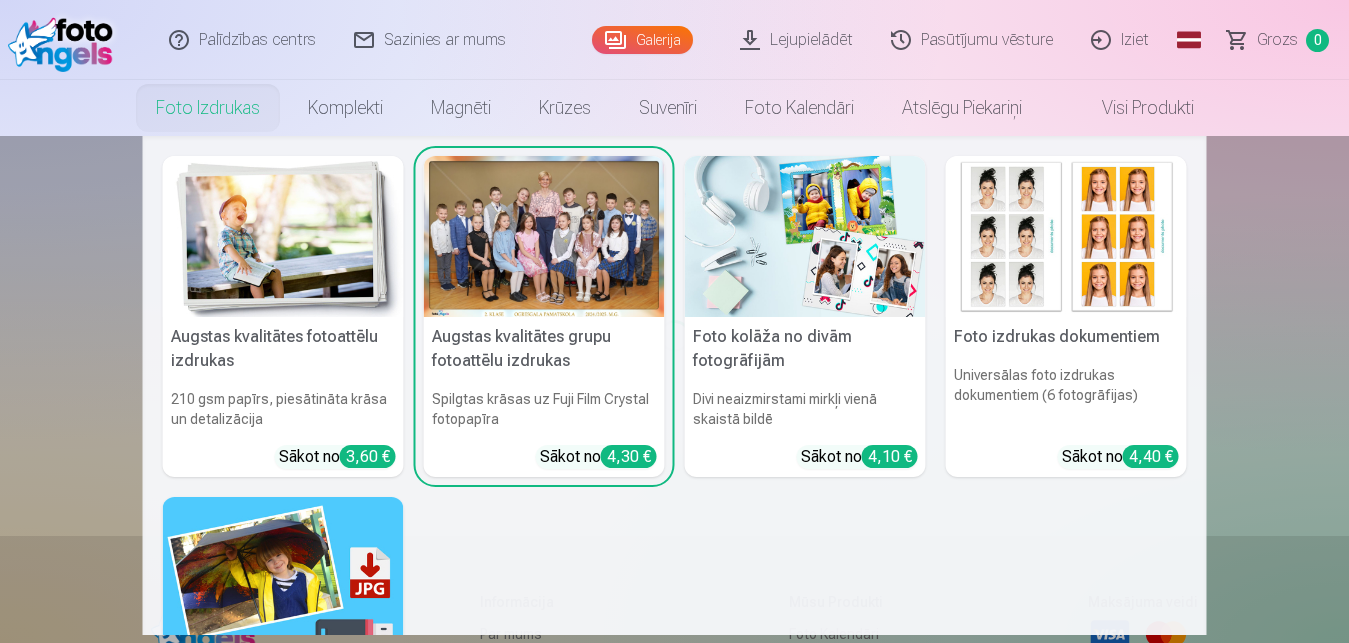 click on "3,60 €" at bounding box center (368, 456) 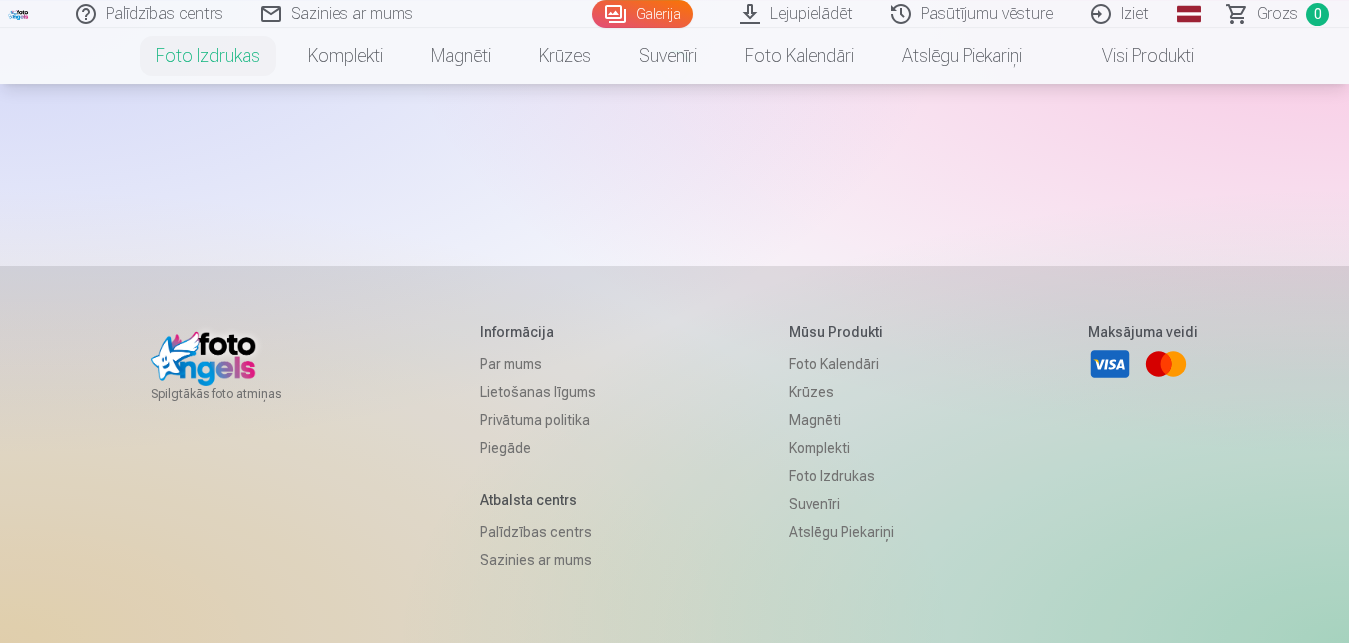 scroll, scrollTop: 0, scrollLeft: 0, axis: both 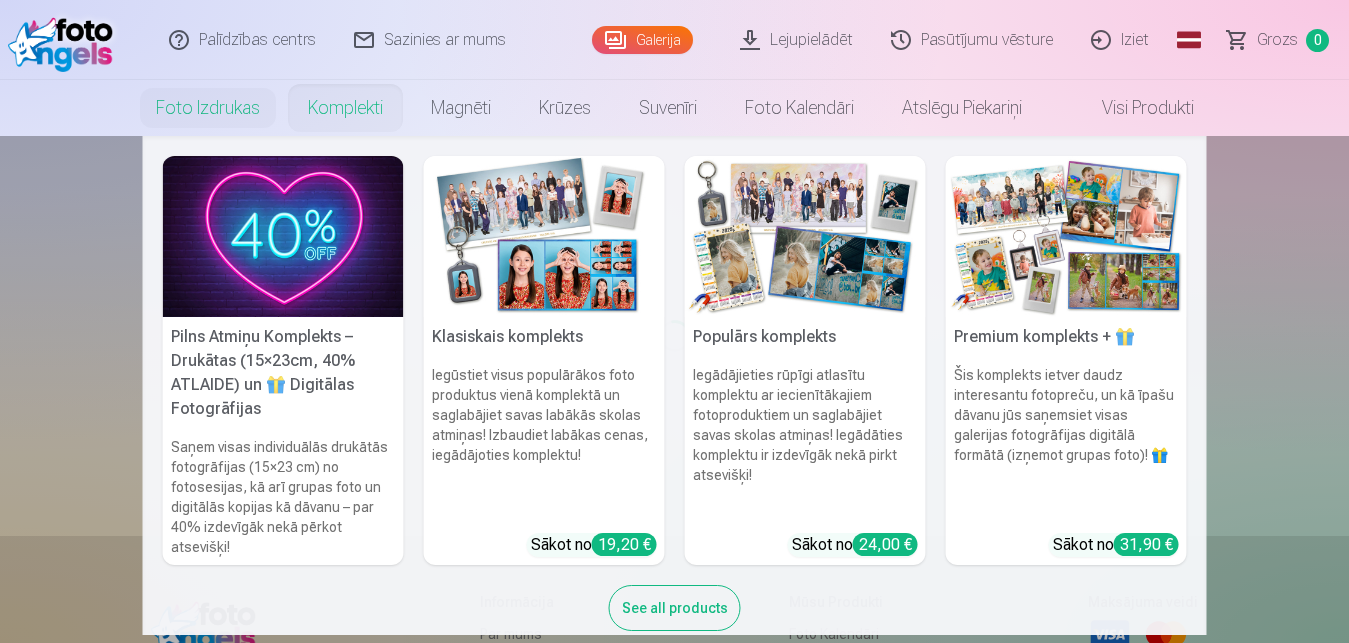 click on "Saņem visas individuālās drukātās fotogrāfijas (15×23 cm) no fotosesijas, kā arī grupas foto un digitālās kopijas kā dāvanu – par 40% izdevīgāk nekā pērkot atsevišķi!" at bounding box center (283, 497) 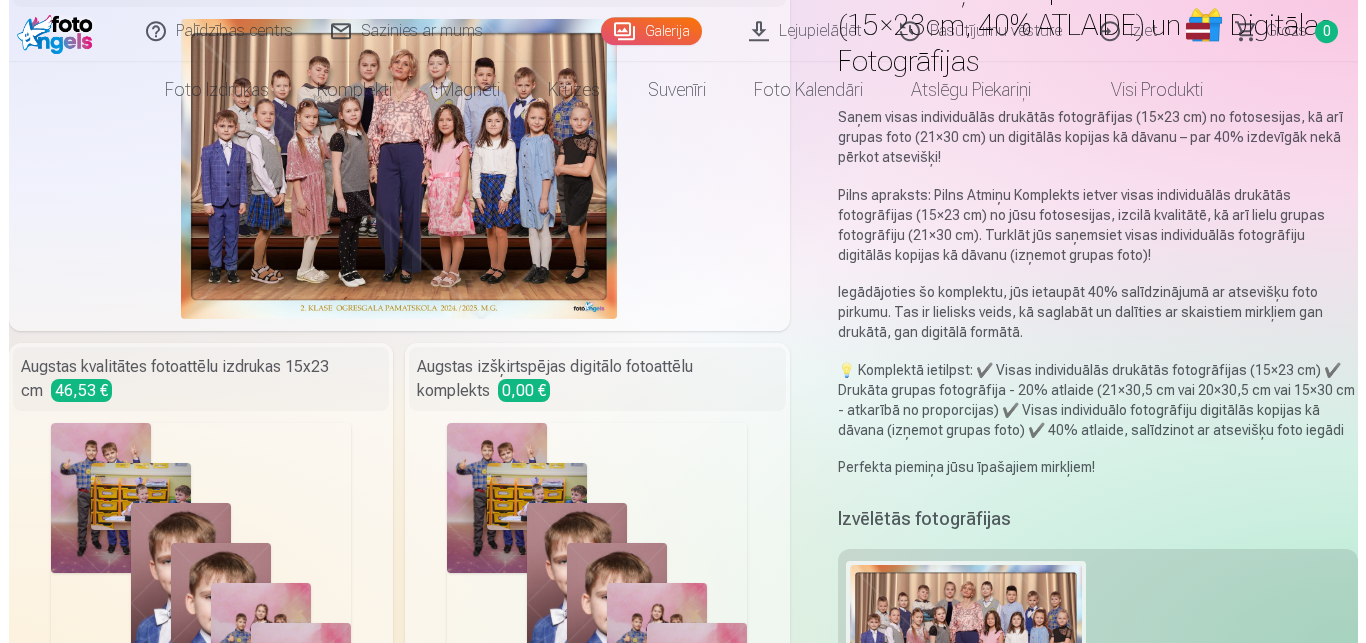 scroll, scrollTop: 408, scrollLeft: 0, axis: vertical 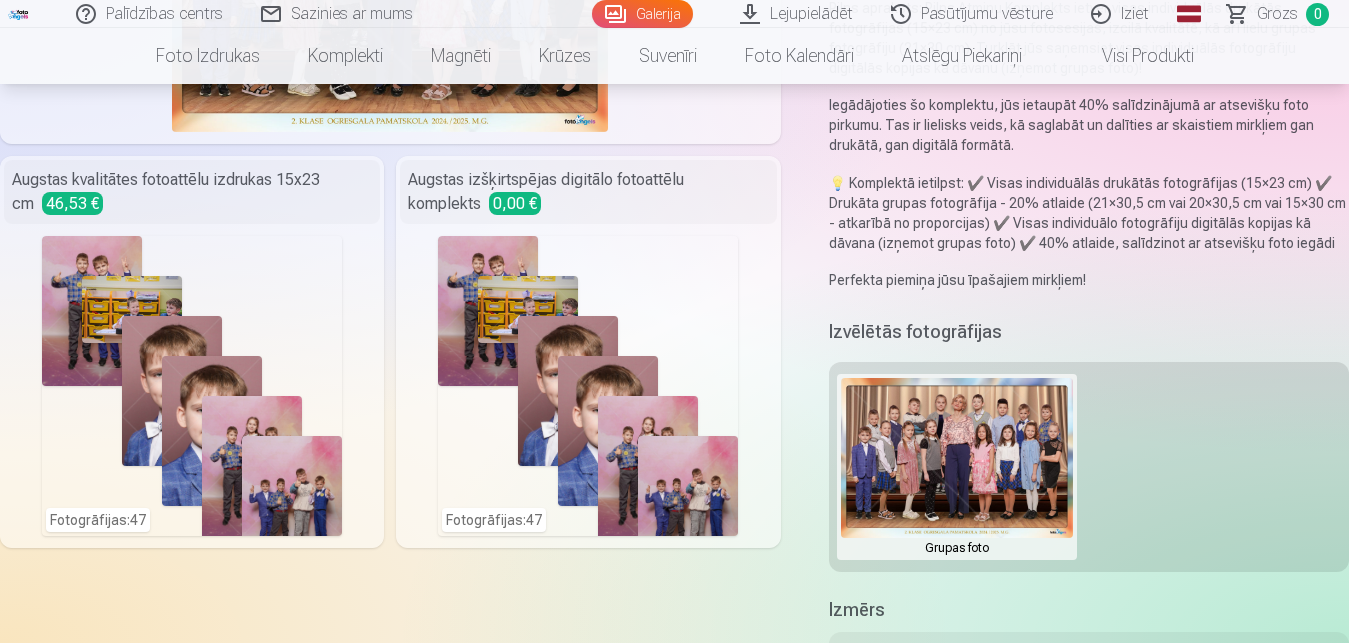 click on "Fotogrāfijas :  47" at bounding box center (588, 386) 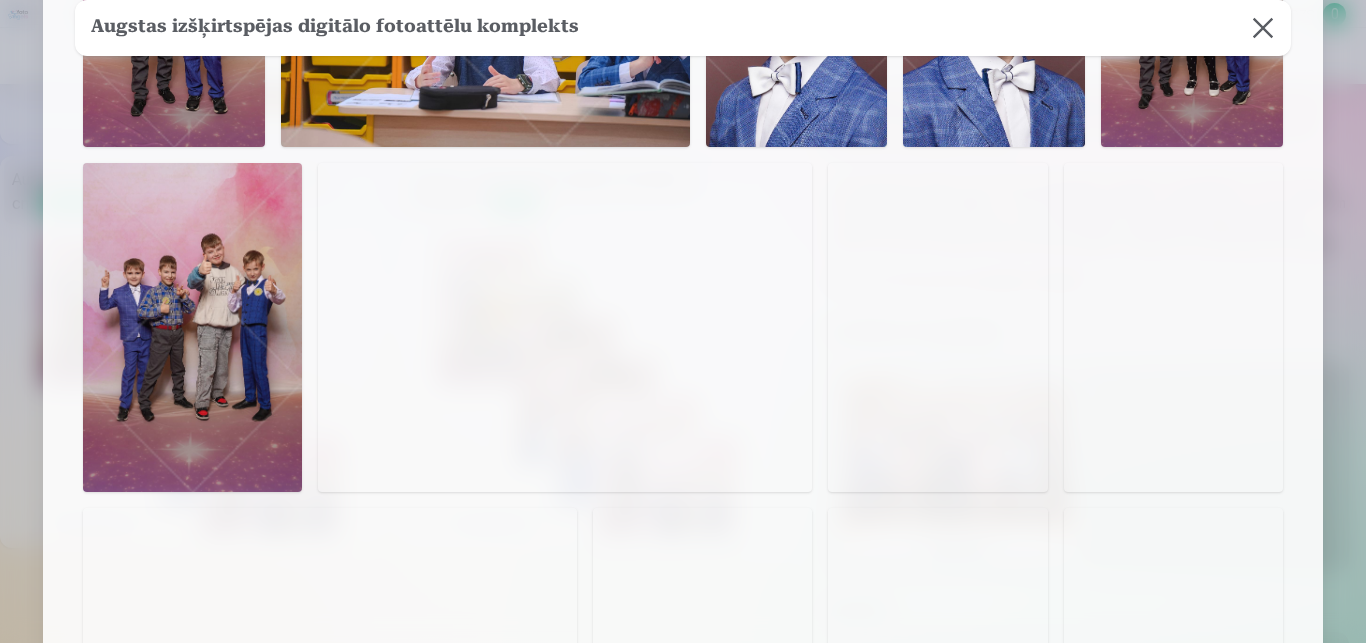 scroll, scrollTop: 0, scrollLeft: 0, axis: both 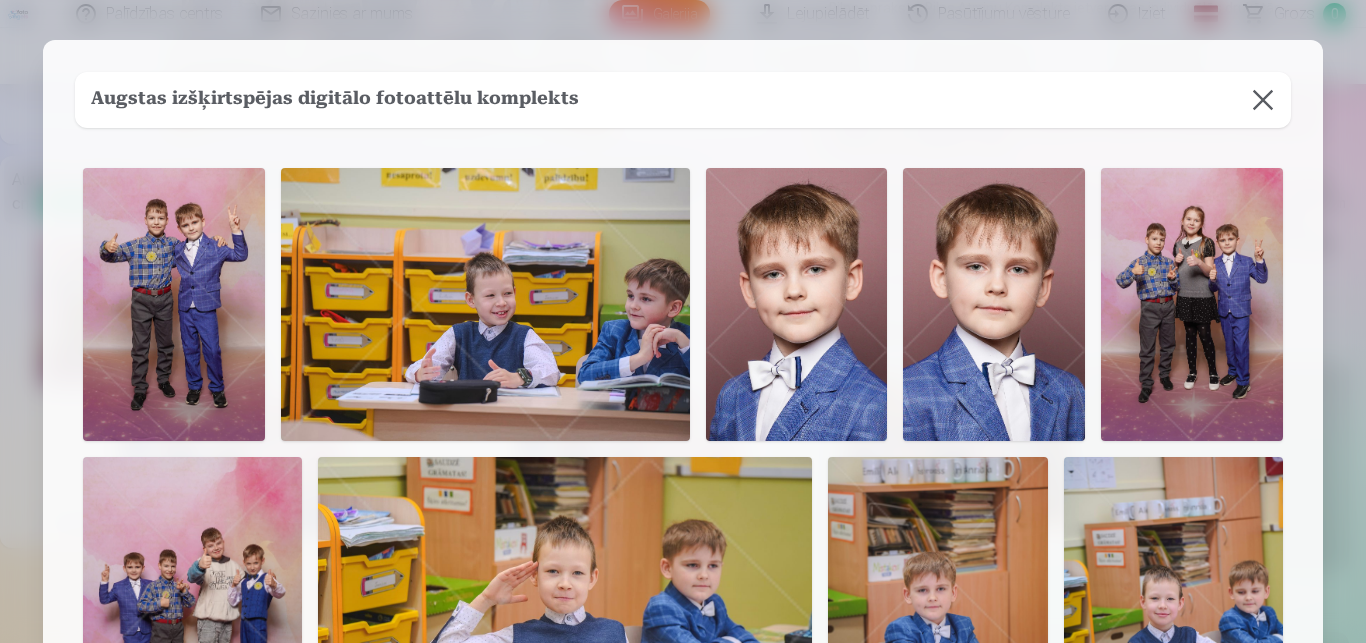 click at bounding box center (174, 304) 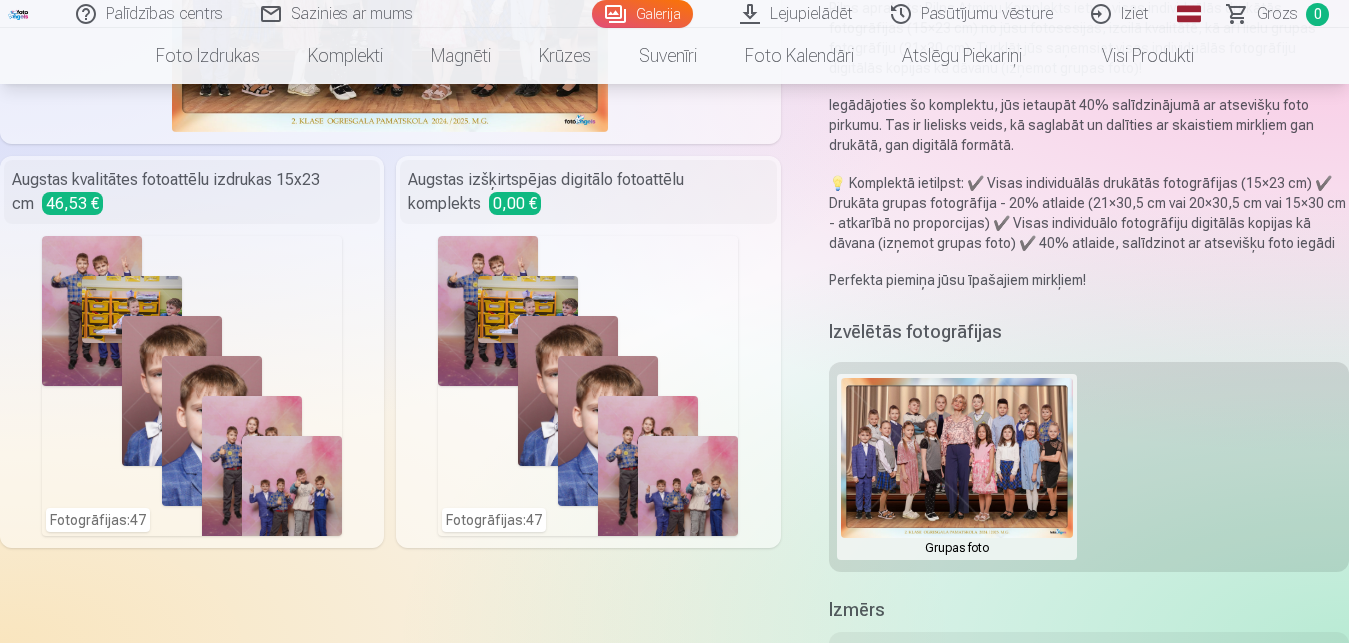 click on "Fotogrāfijas :  47" at bounding box center (192, 386) 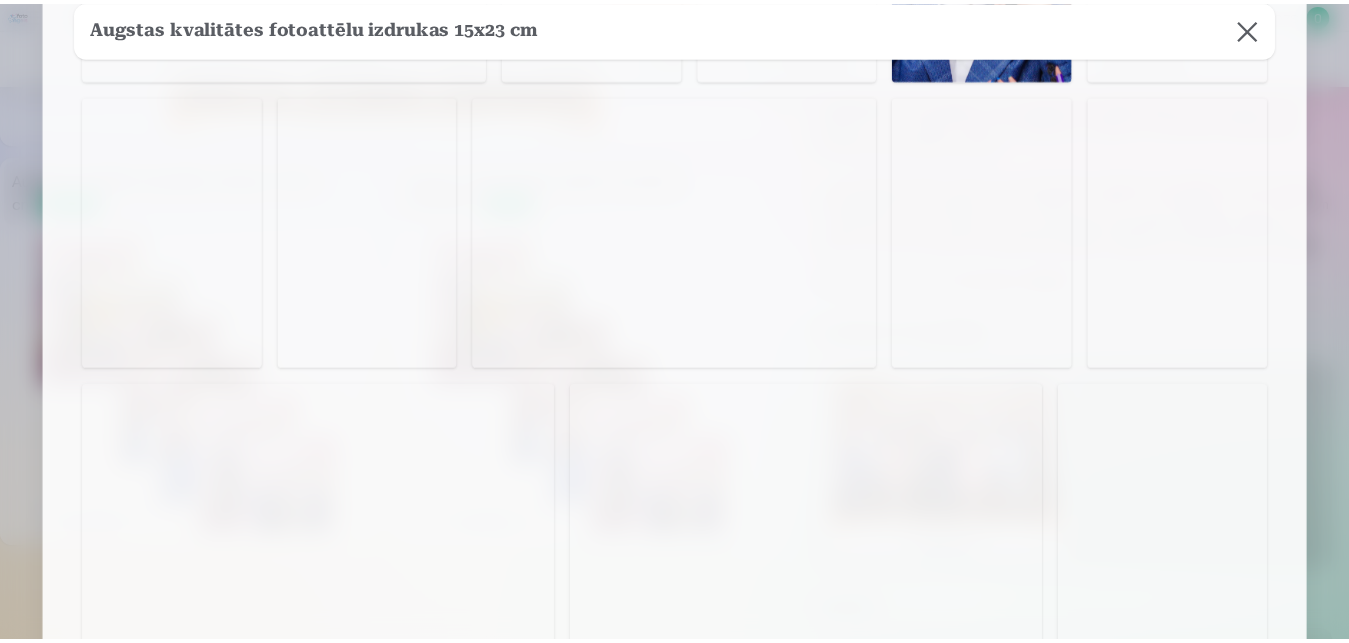 scroll, scrollTop: 3570, scrollLeft: 0, axis: vertical 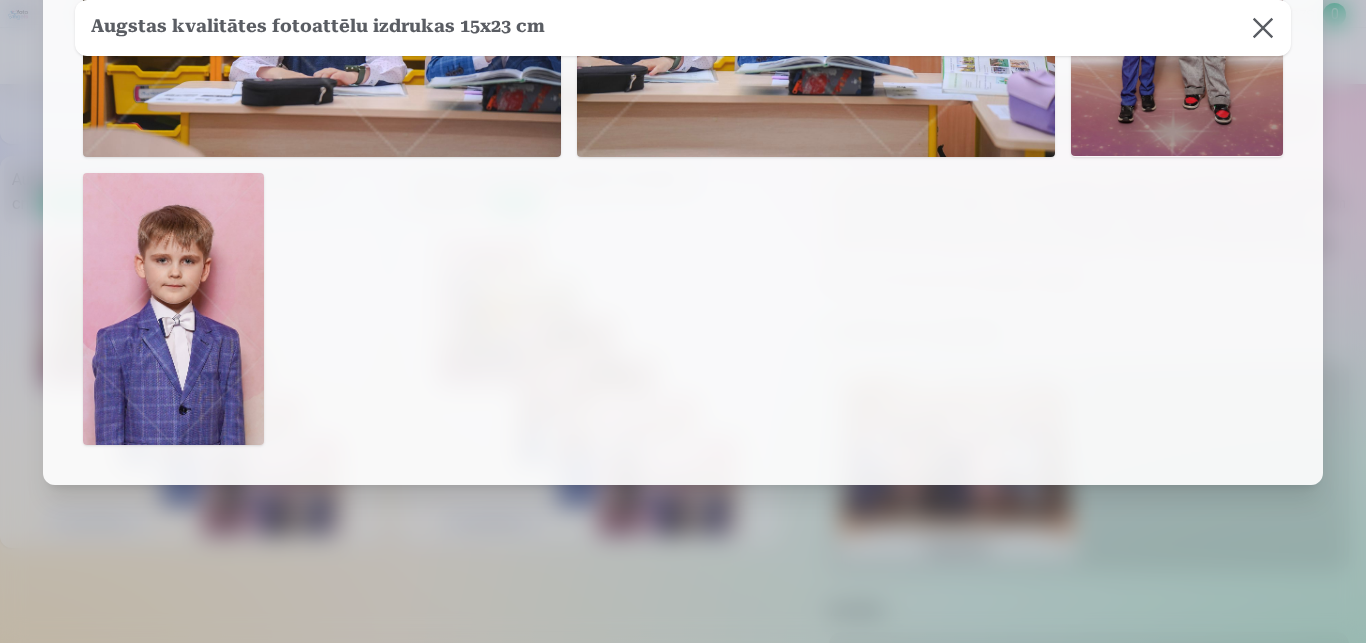 click at bounding box center [683, 321] 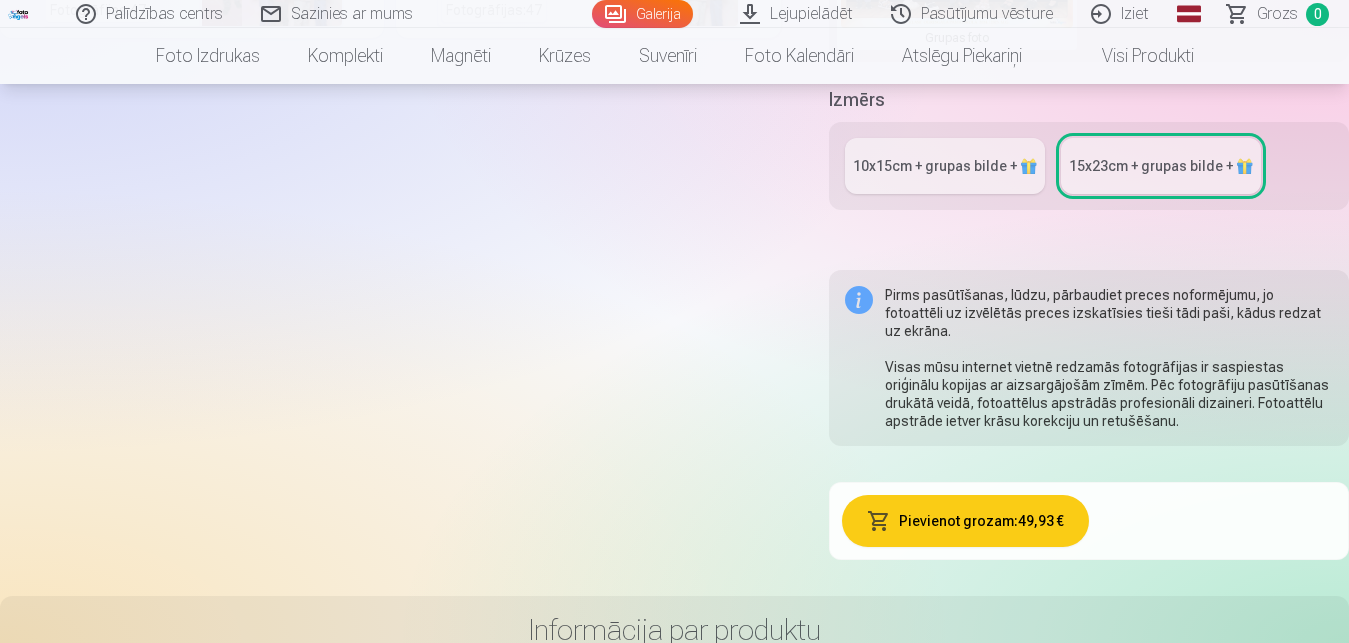 scroll, scrollTop: 408, scrollLeft: 0, axis: vertical 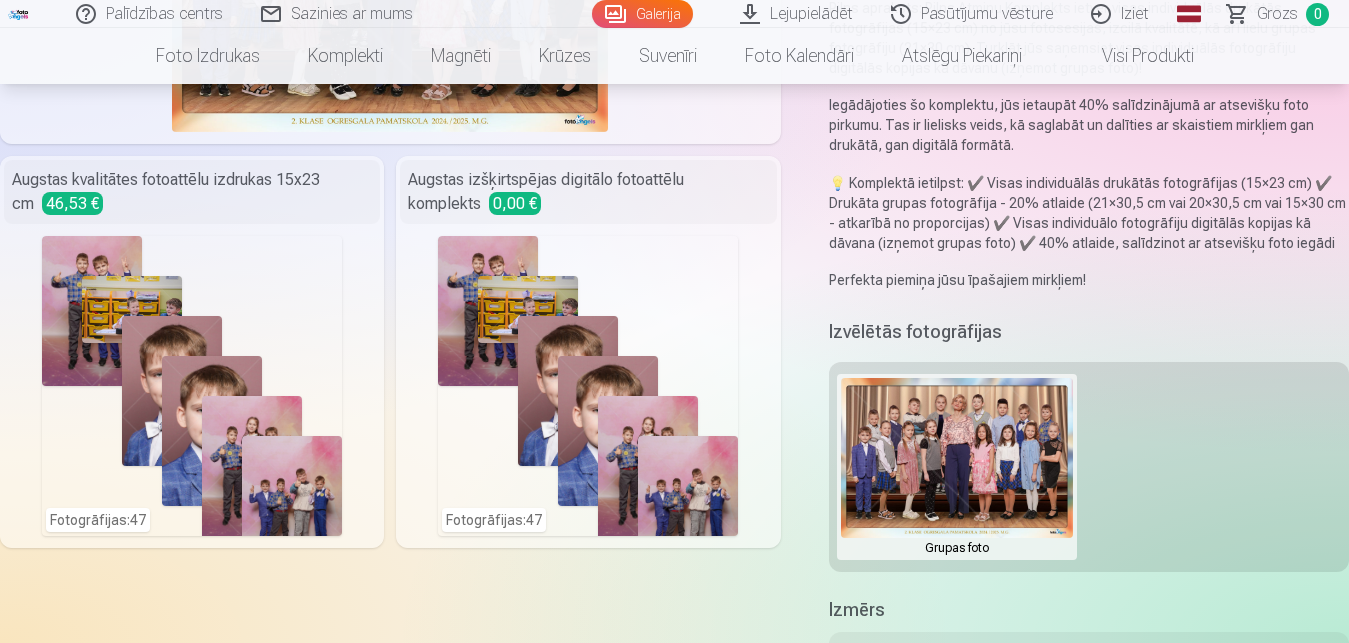 click on "Fotogrāfijas :  47" at bounding box center (588, 386) 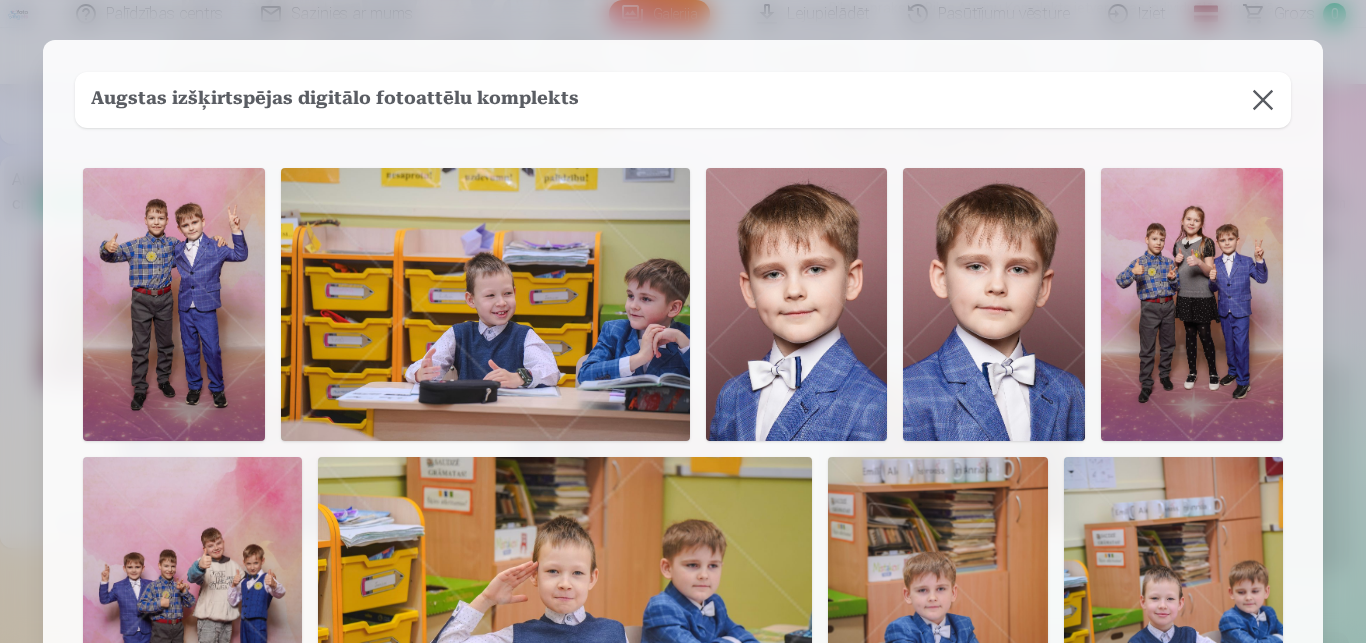 click at bounding box center [683, 321] 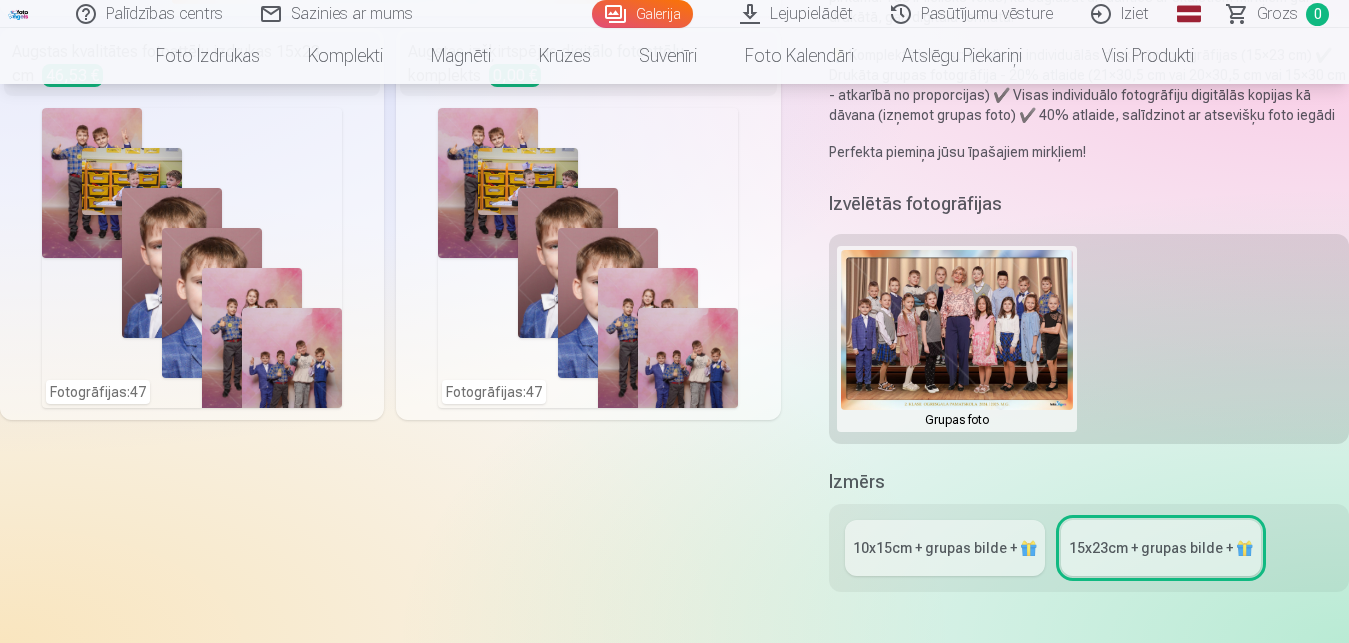 scroll, scrollTop: 1020, scrollLeft: 0, axis: vertical 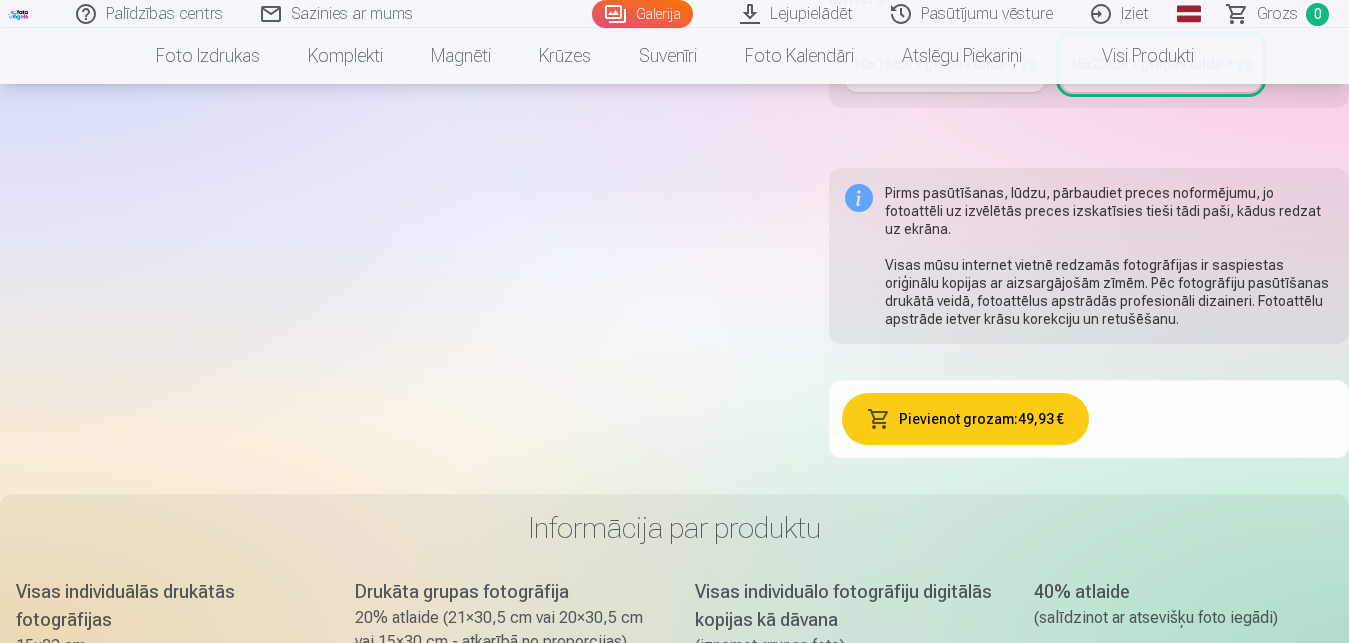 click on "Grozs" at bounding box center (1277, 14) 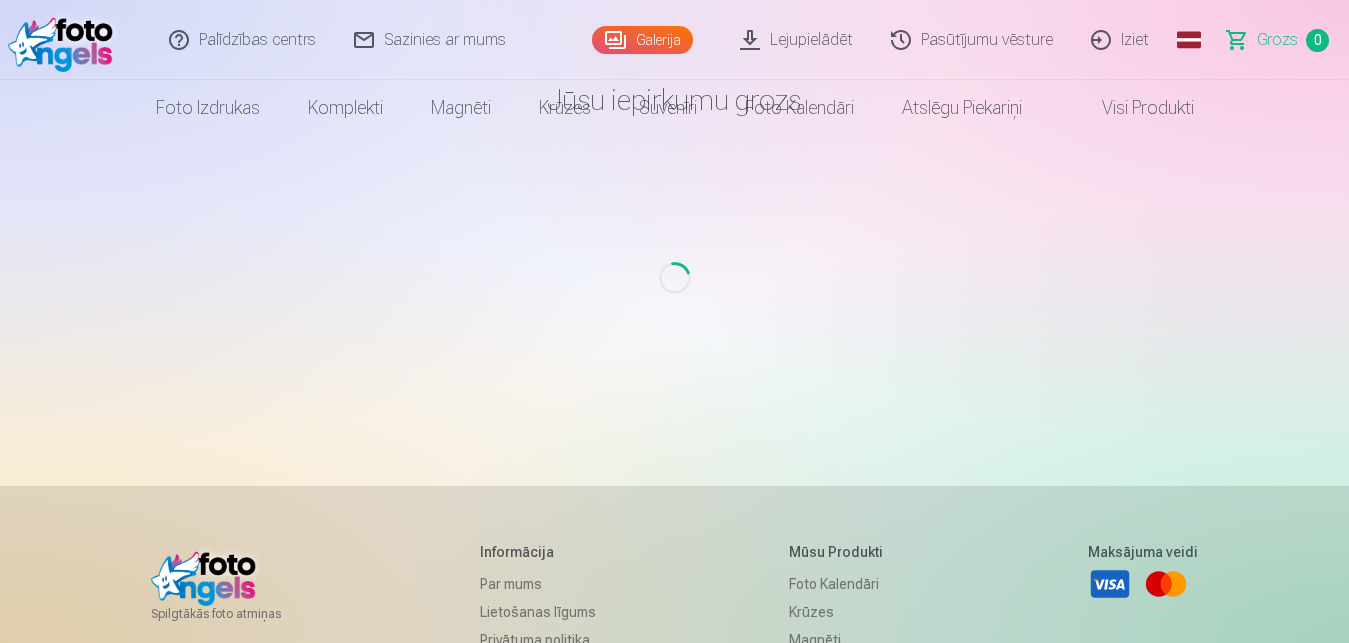 scroll, scrollTop: 0, scrollLeft: 0, axis: both 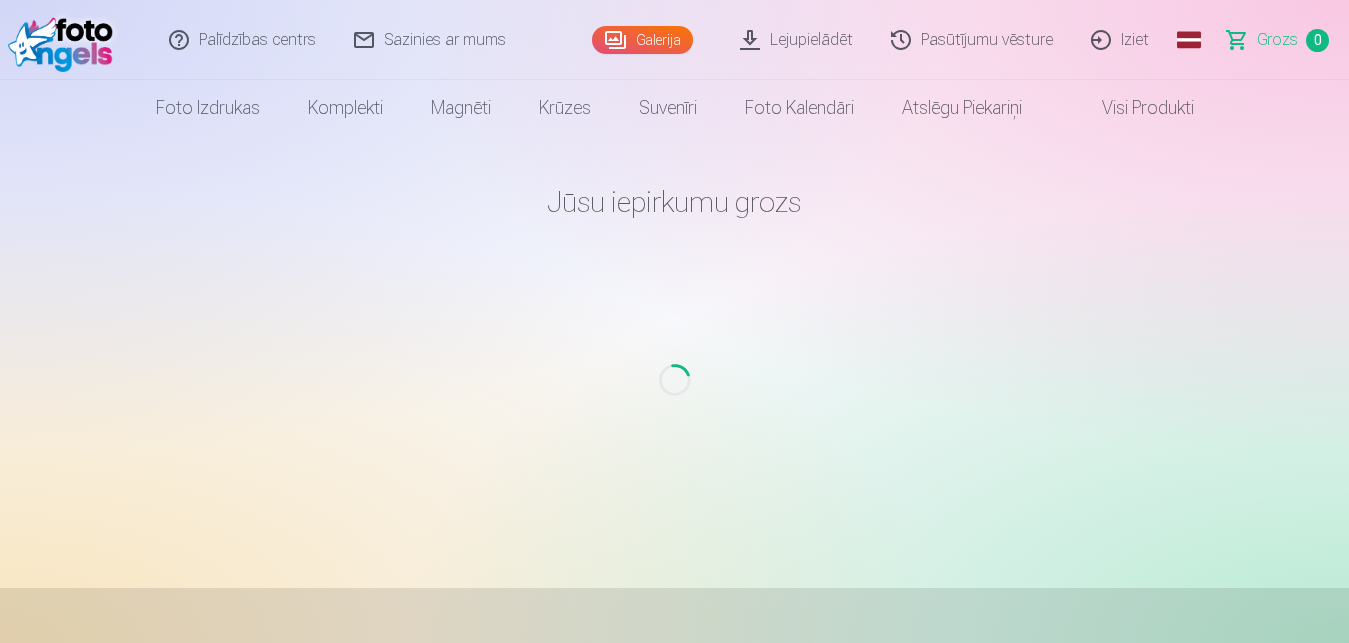click on "Visi produkti" at bounding box center (1132, 108) 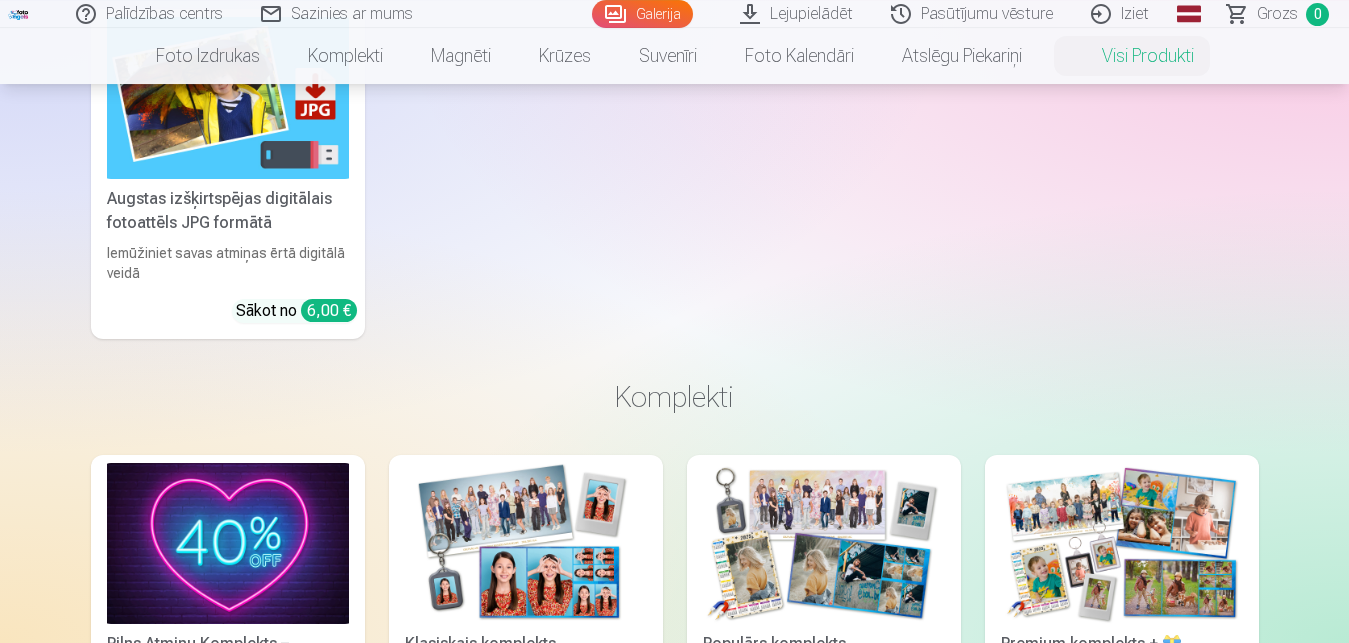 scroll, scrollTop: 714, scrollLeft: 0, axis: vertical 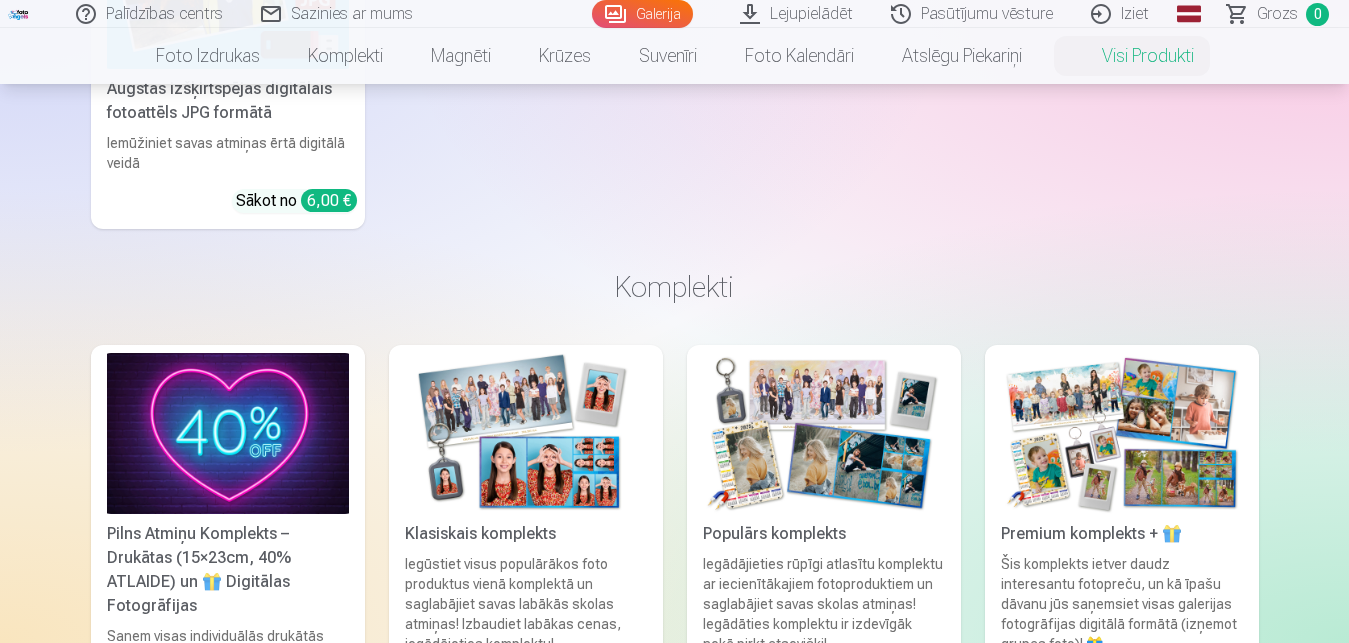 click at bounding box center [228, 433] 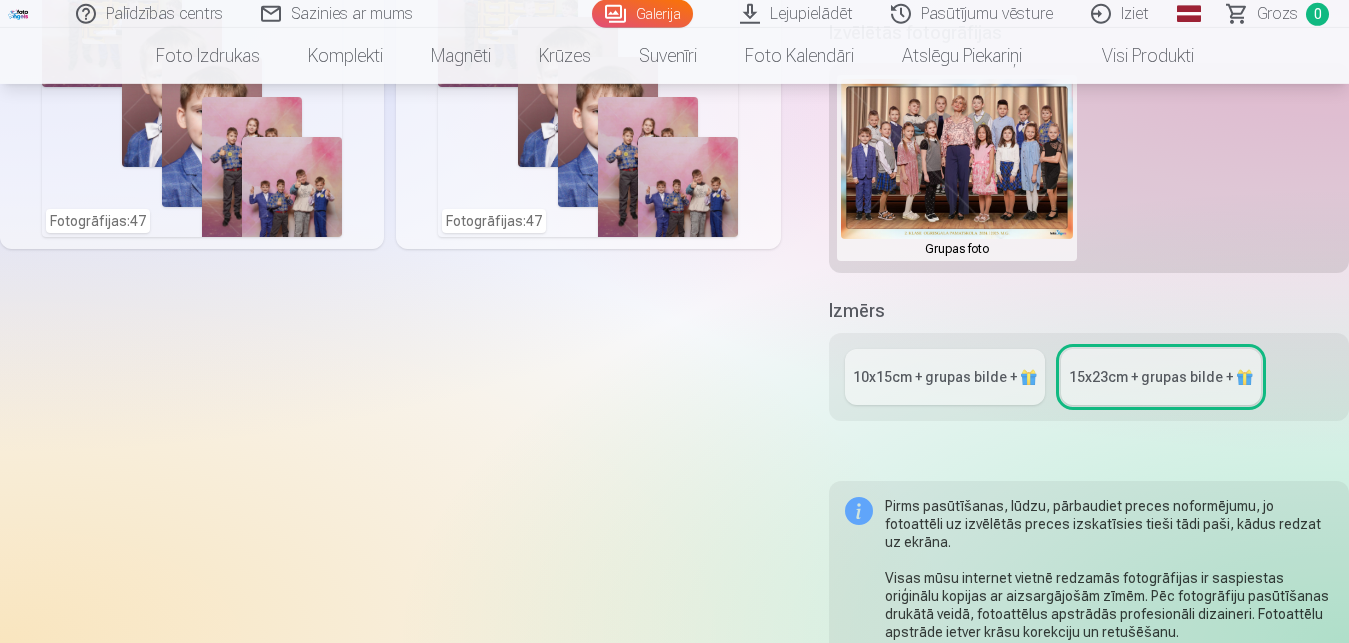 scroll, scrollTop: 714, scrollLeft: 0, axis: vertical 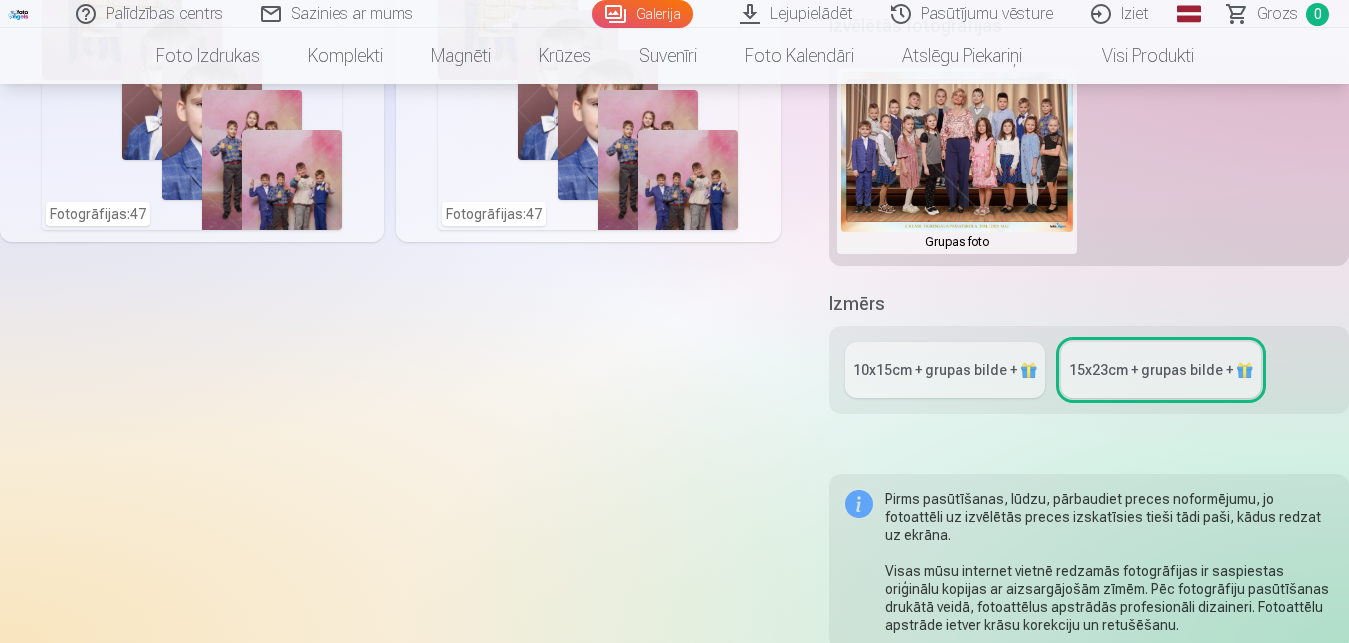 click on "10x15сm + grupas bilde + 🎁" at bounding box center (945, 370) 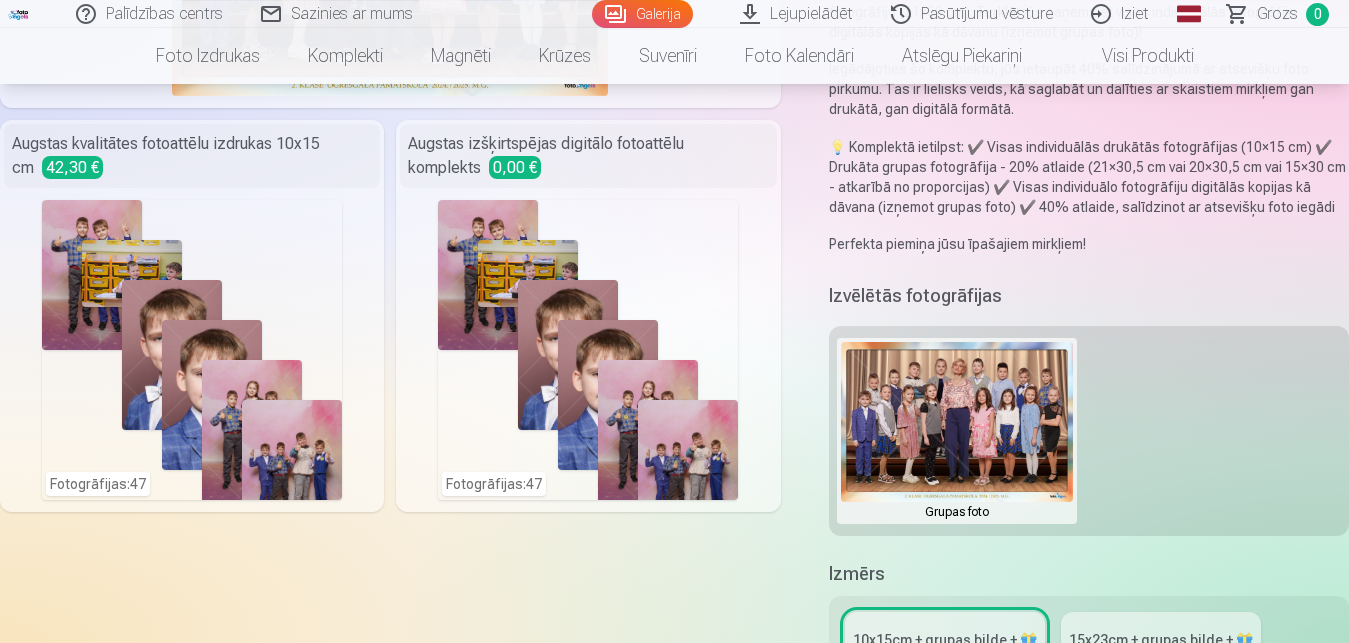 scroll, scrollTop: 408, scrollLeft: 0, axis: vertical 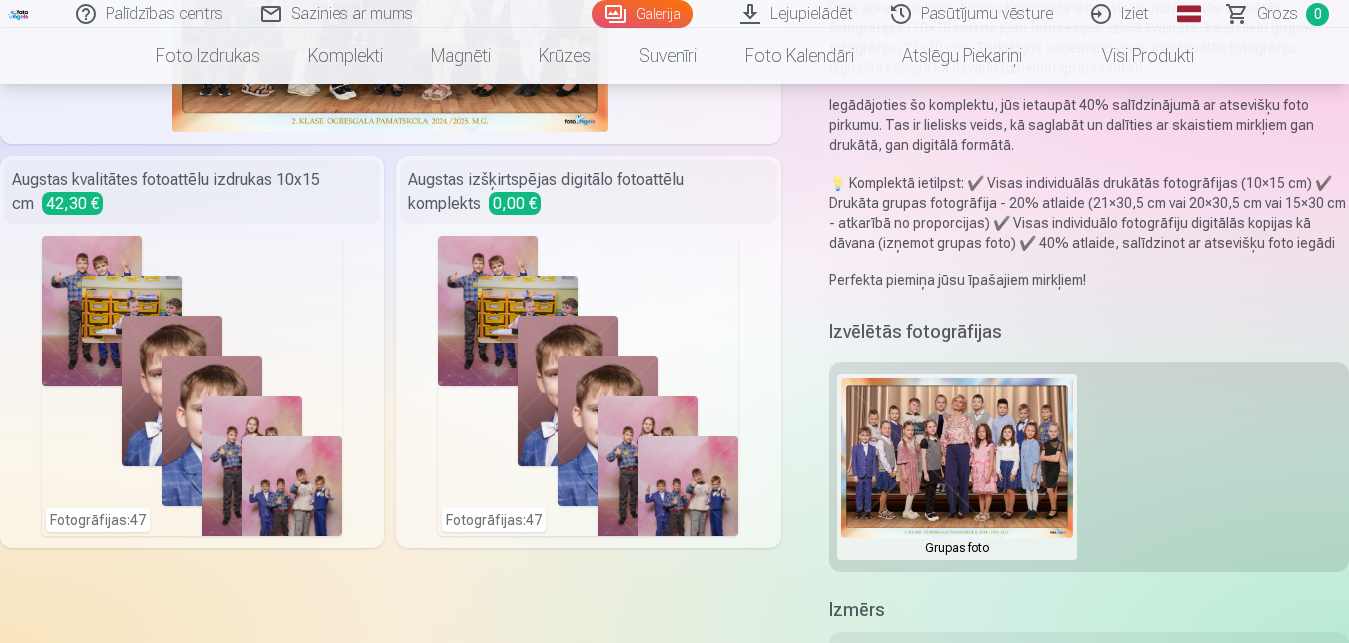 click on "Fotogrāfijas :  47" at bounding box center [588, 386] 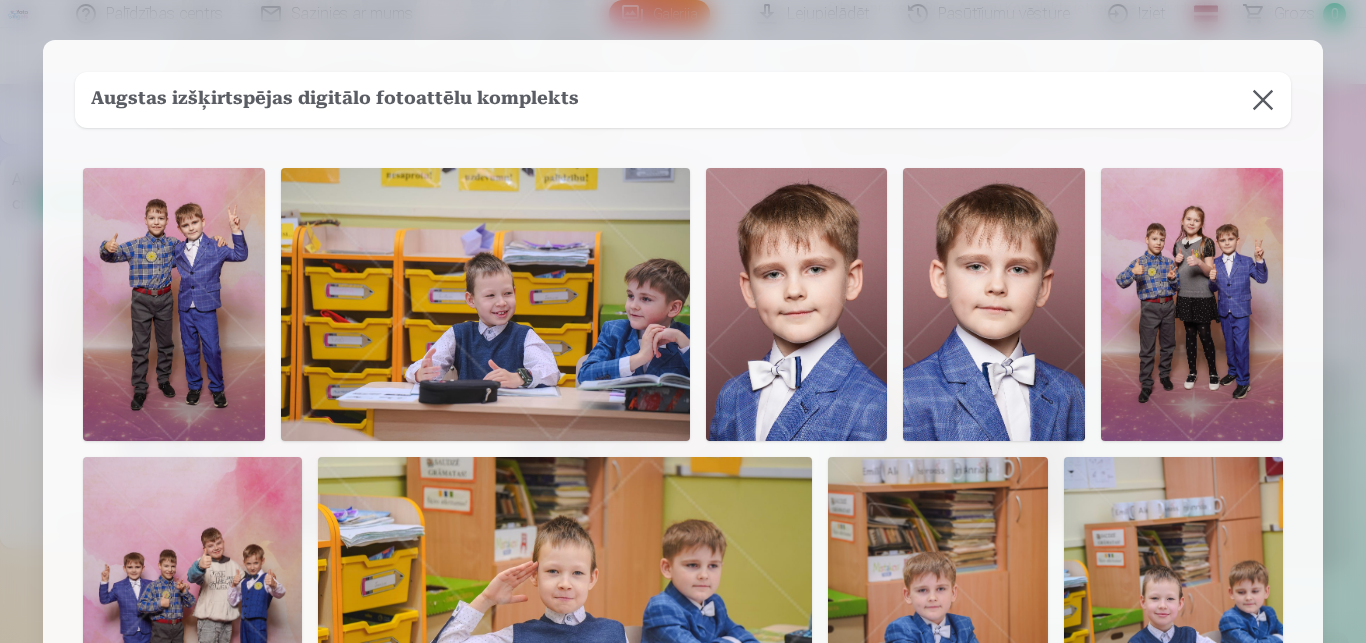 click at bounding box center (683, 321) 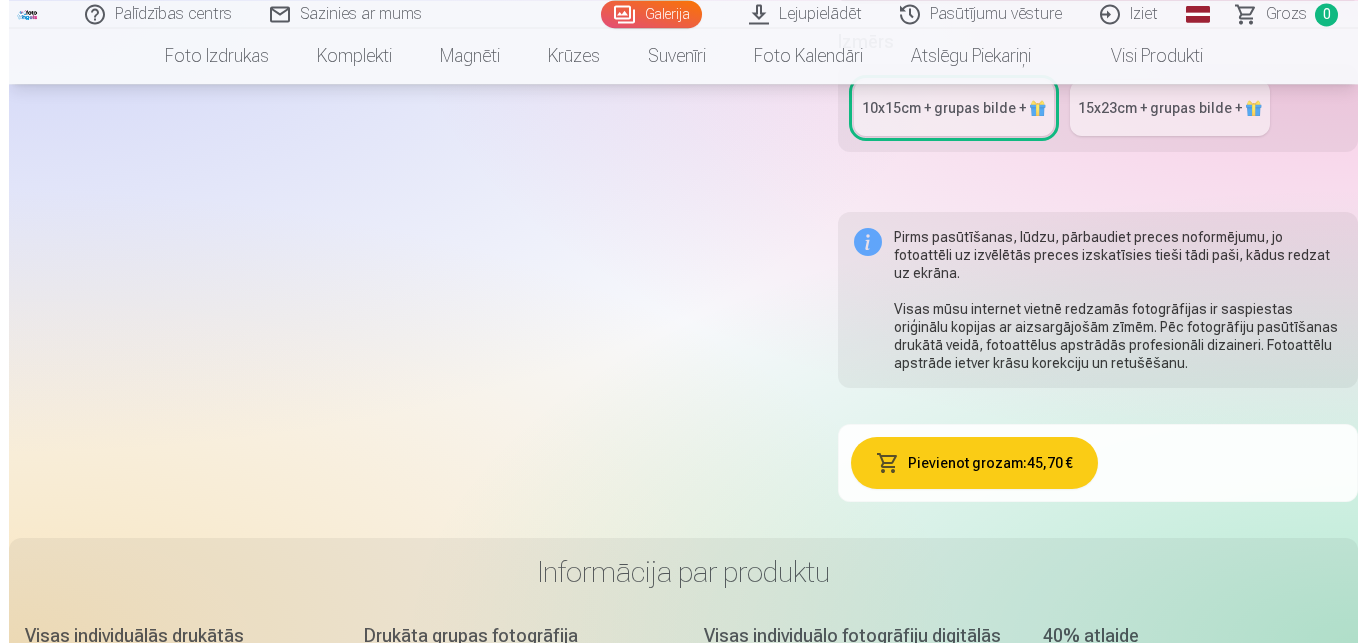 scroll, scrollTop: 1224, scrollLeft: 0, axis: vertical 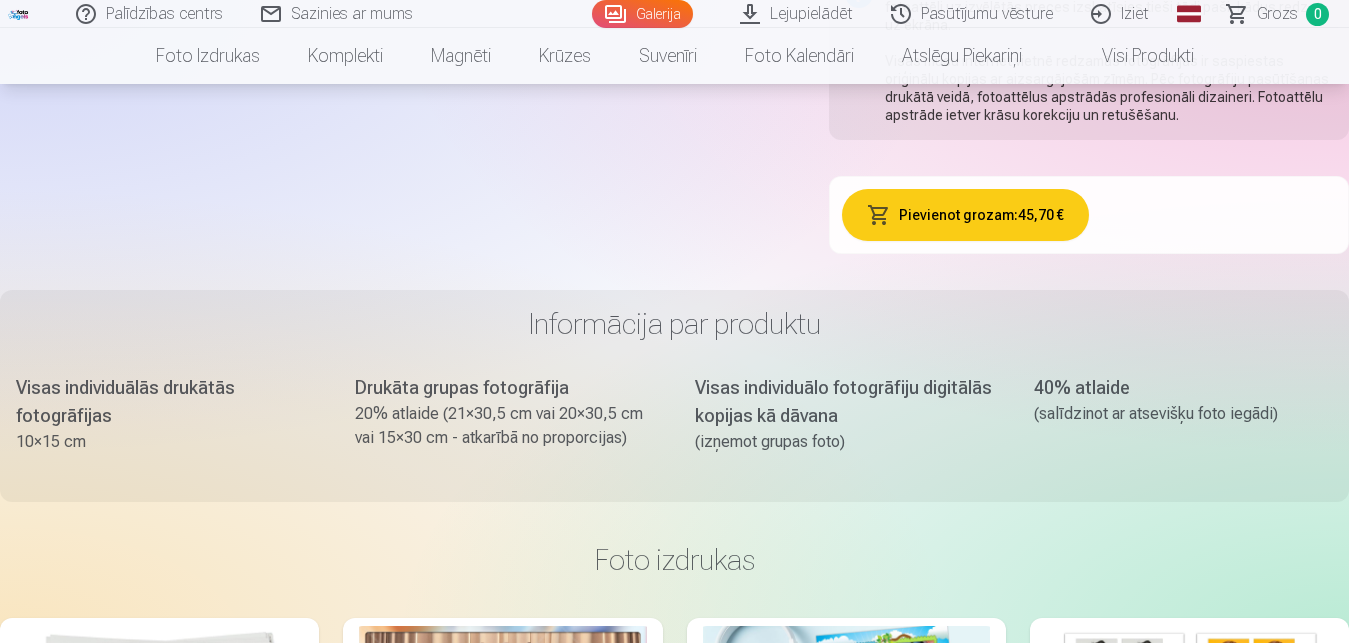 click on "Pievienot grozam :  45,70 €" at bounding box center (965, 215) 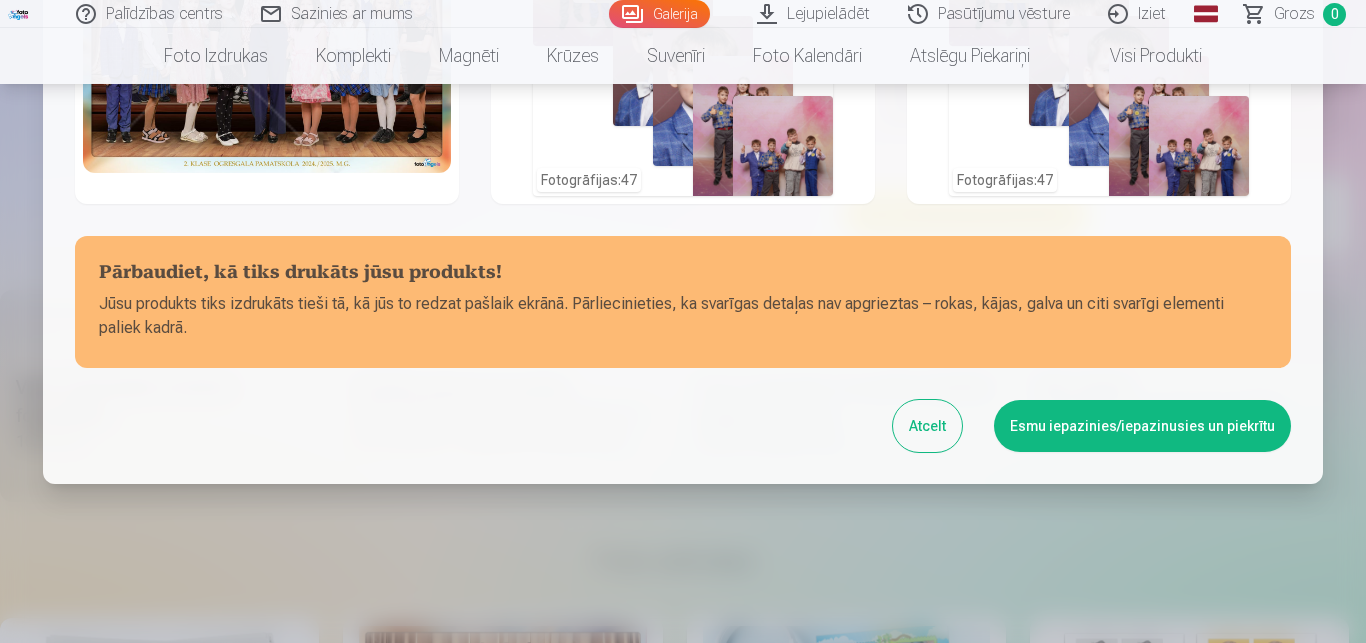 scroll, scrollTop: 201, scrollLeft: 0, axis: vertical 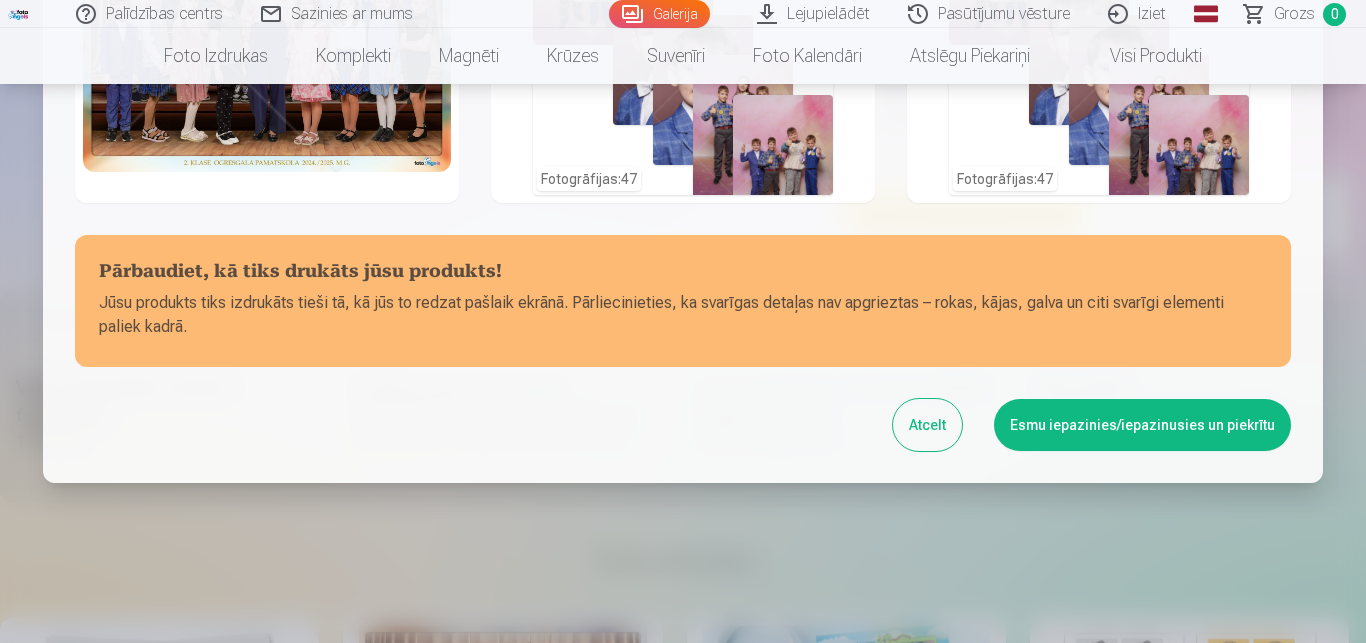 click on "Esmu iepazinies/iepazinusies un piekrītu" at bounding box center (1142, 425) 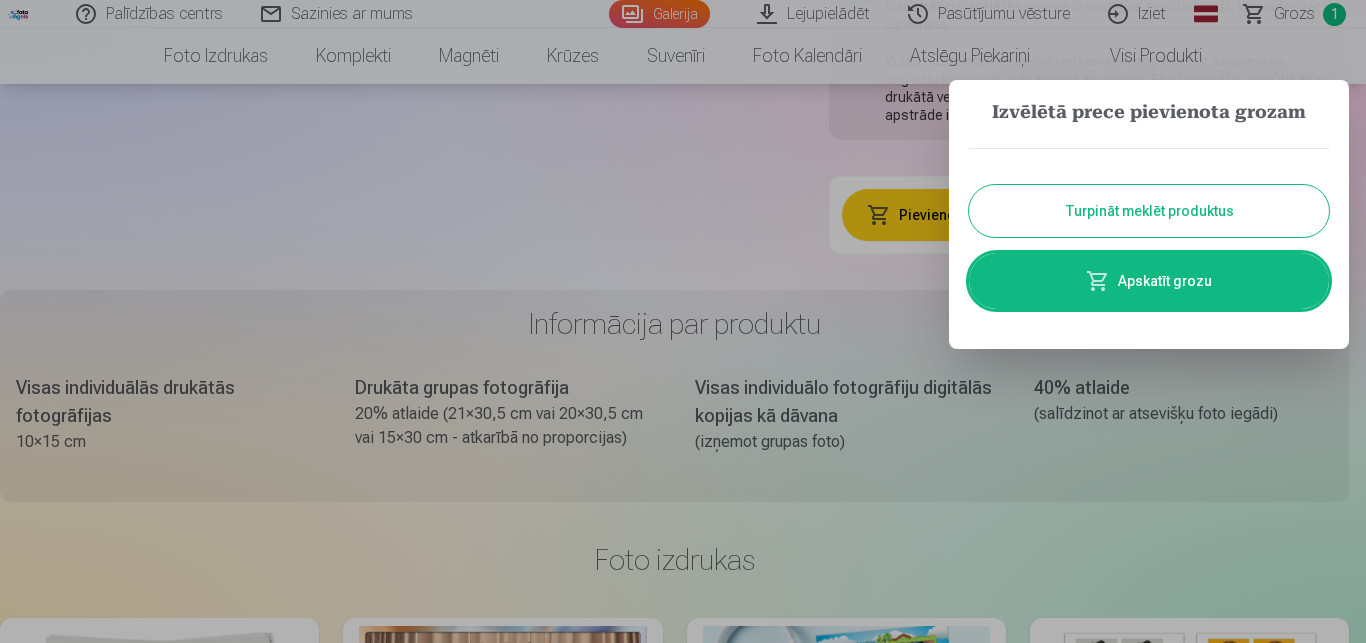 click on "Apskatīt grozu" at bounding box center (1149, 281) 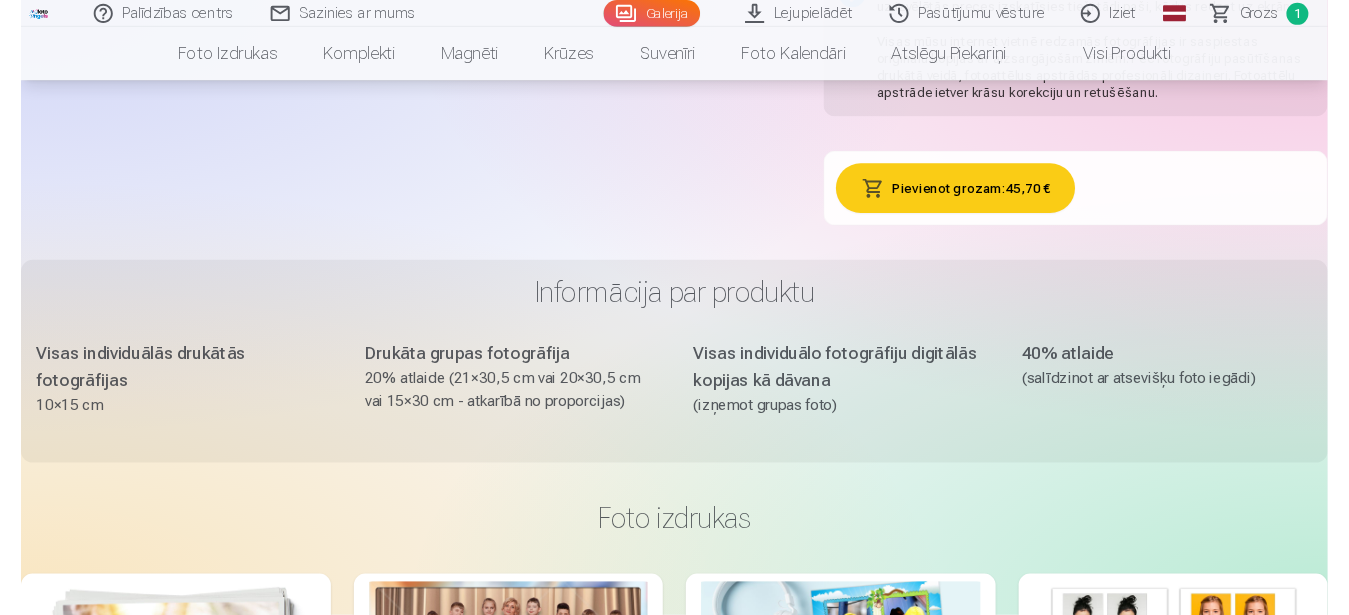 scroll, scrollTop: 0, scrollLeft: 0, axis: both 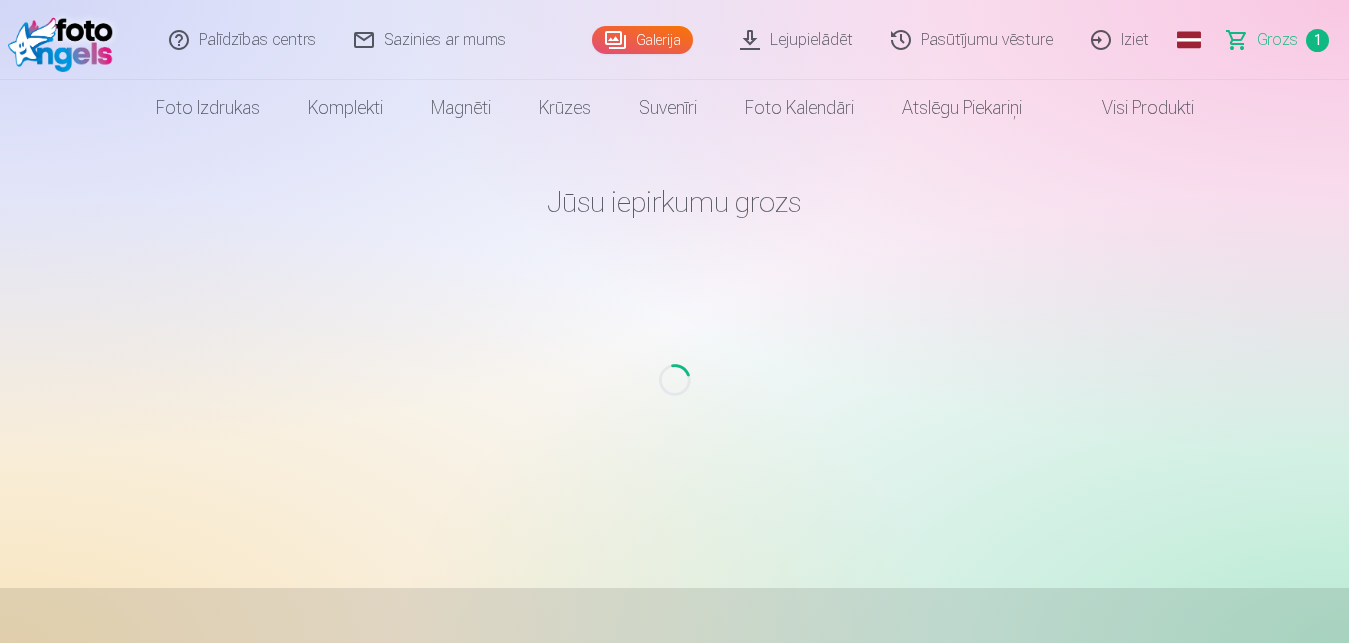 click on "Grozs" at bounding box center (1277, 40) 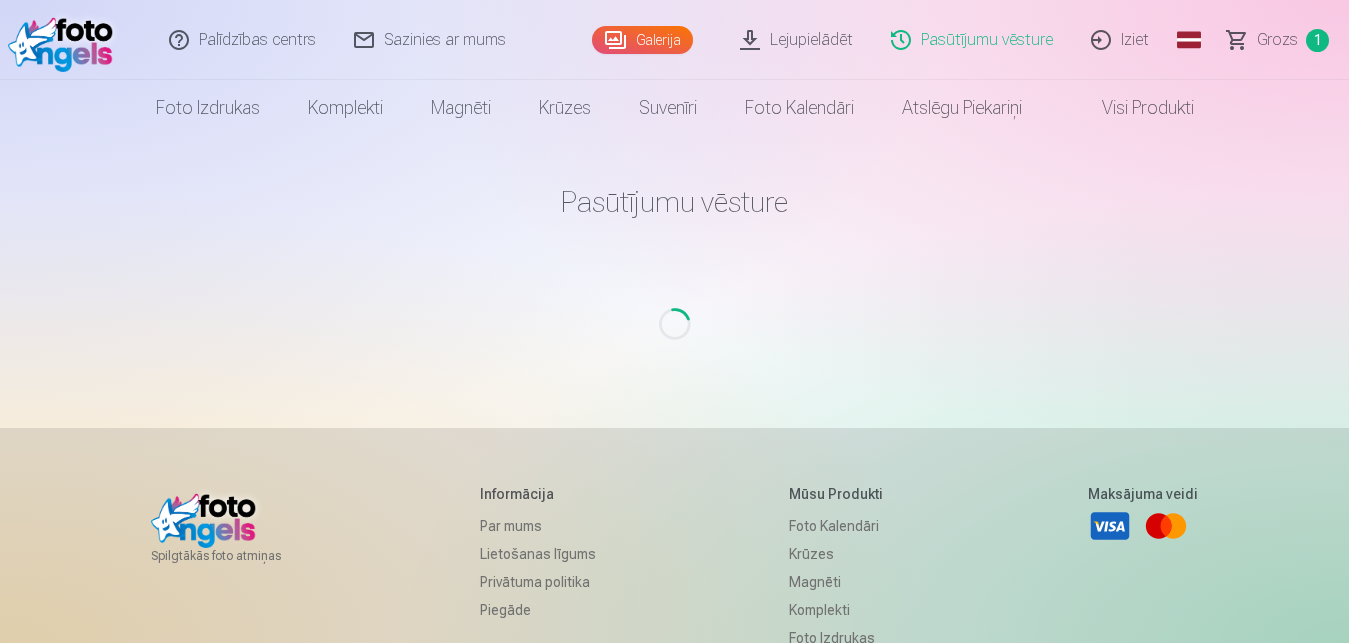click on "Lejupielādēt" at bounding box center [797, 40] 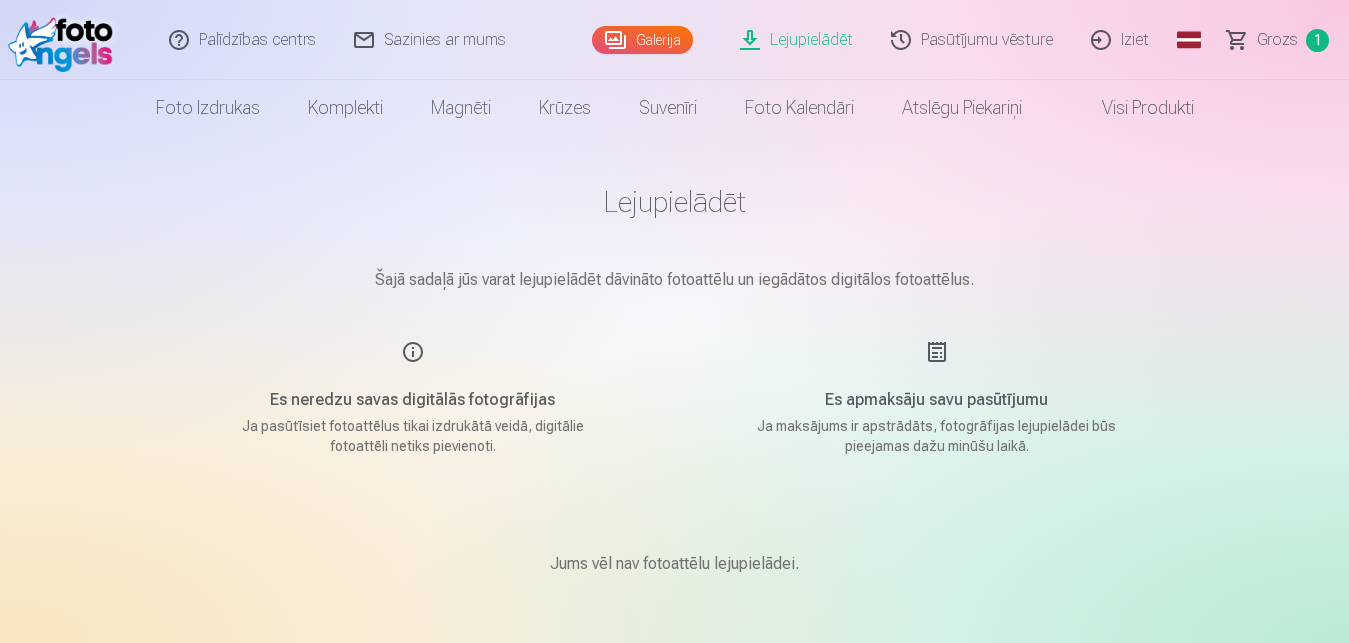 click on "Es neredzu savas digitālās fotogrāfijas Ja pasūtīsiet fotoattēlus tikai izdrukātā veidā, digitālie fotoattēli netiks pievienoti." at bounding box center (413, 398) 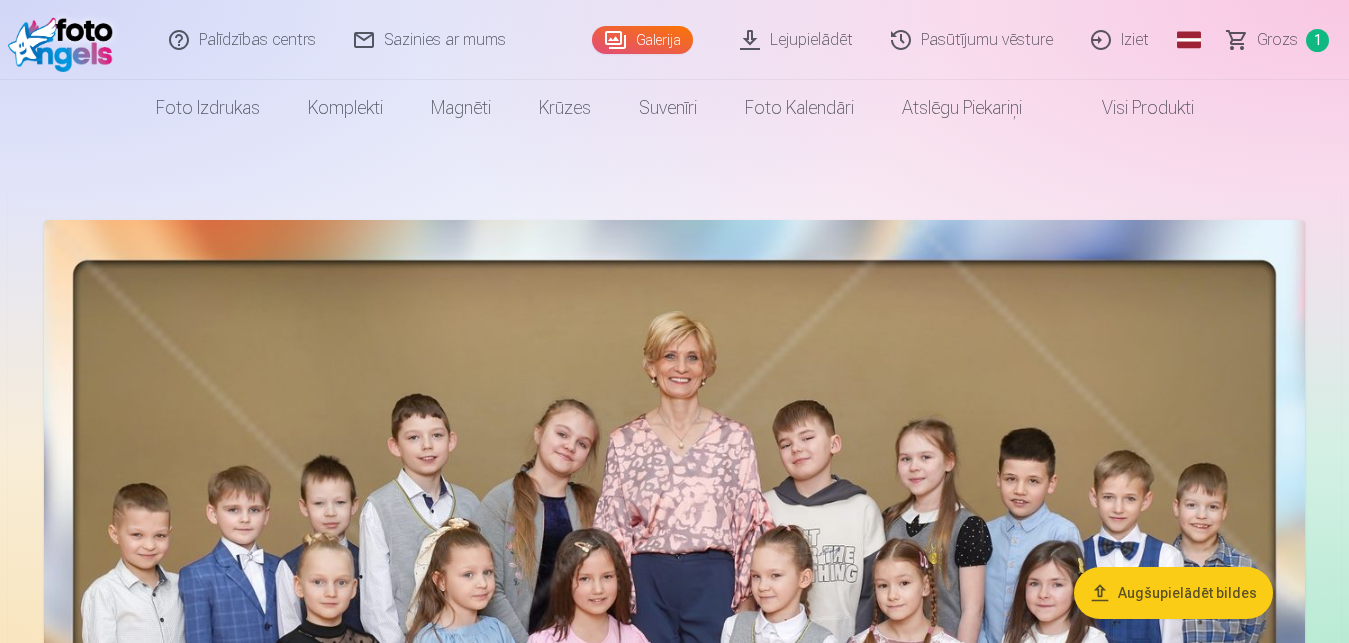 click on "Lejupielādēt" at bounding box center (797, 40) 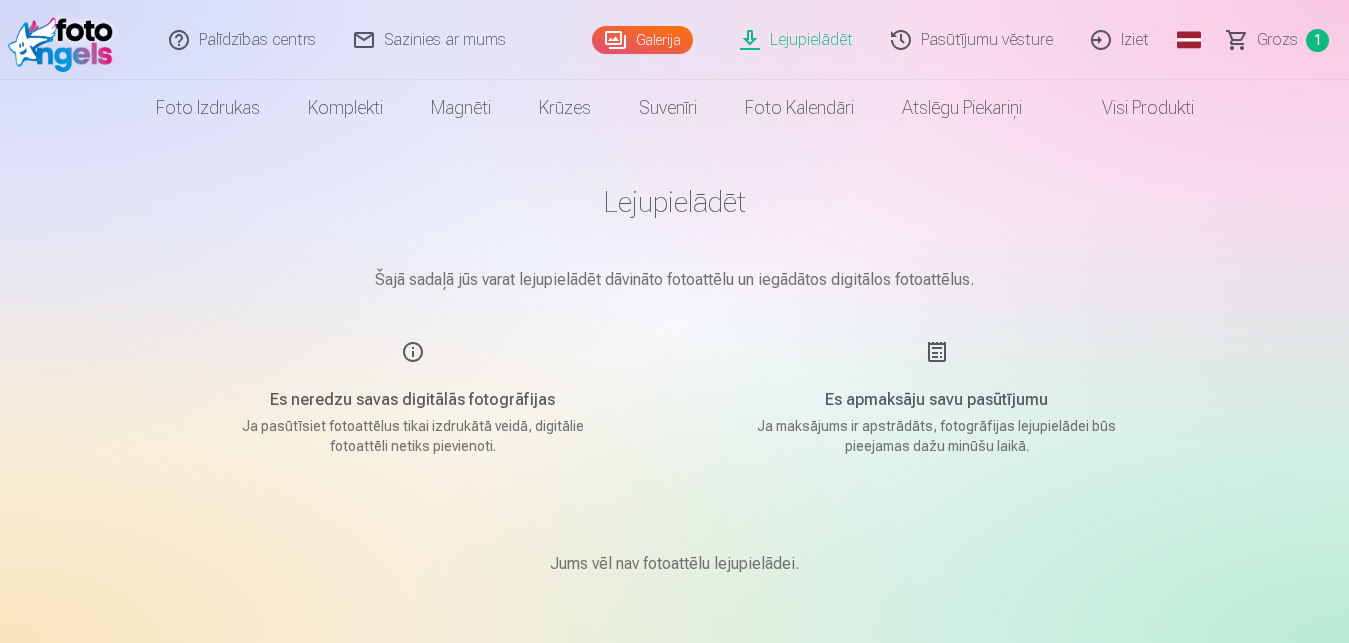 click on "Lejupielādēt" at bounding box center (797, 40) 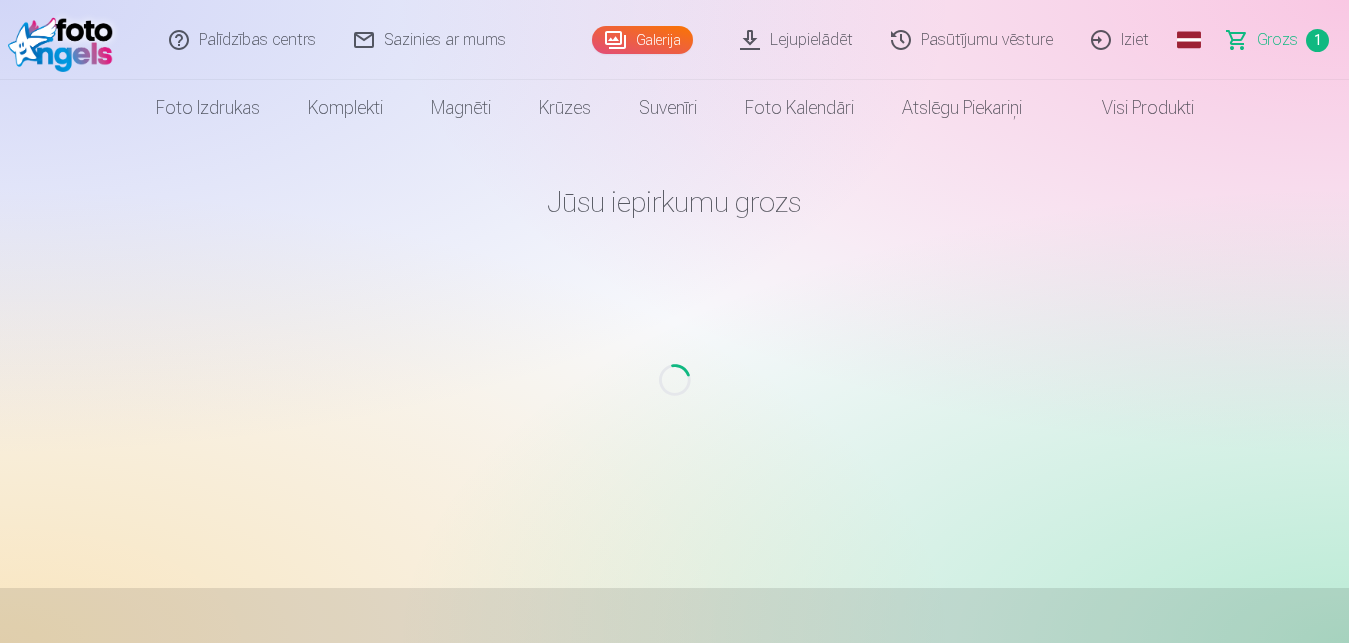 click at bounding box center (65, 40) 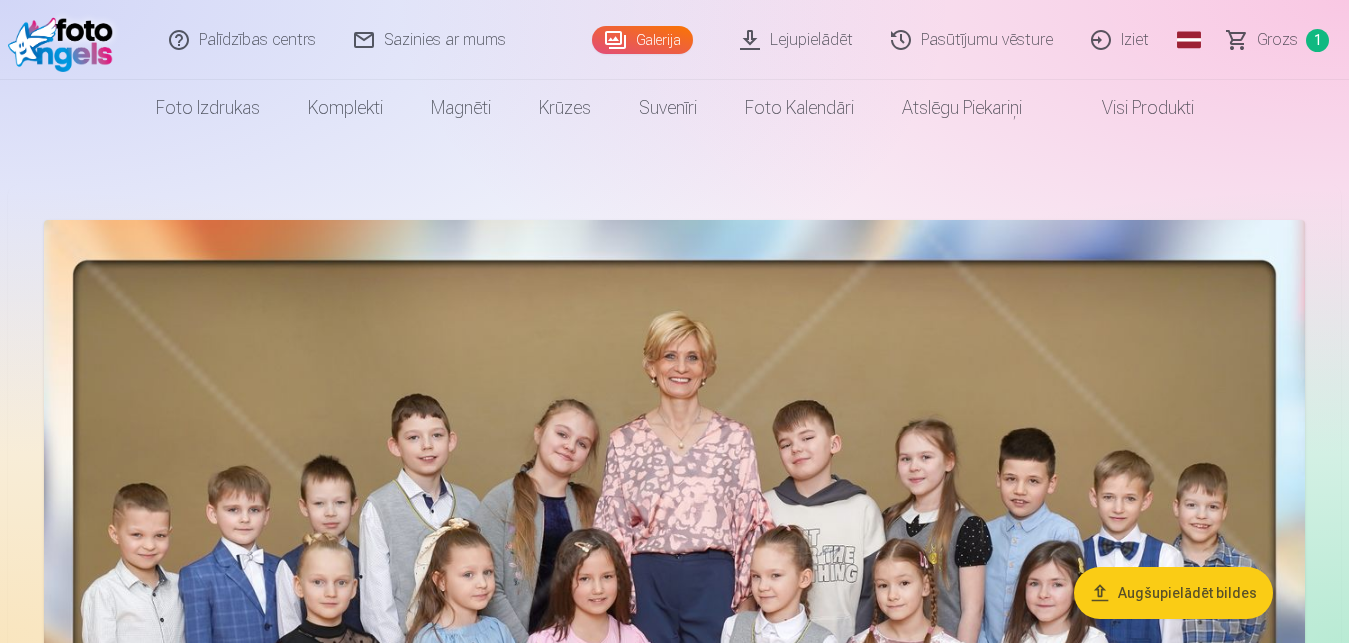 click at bounding box center [65, 40] 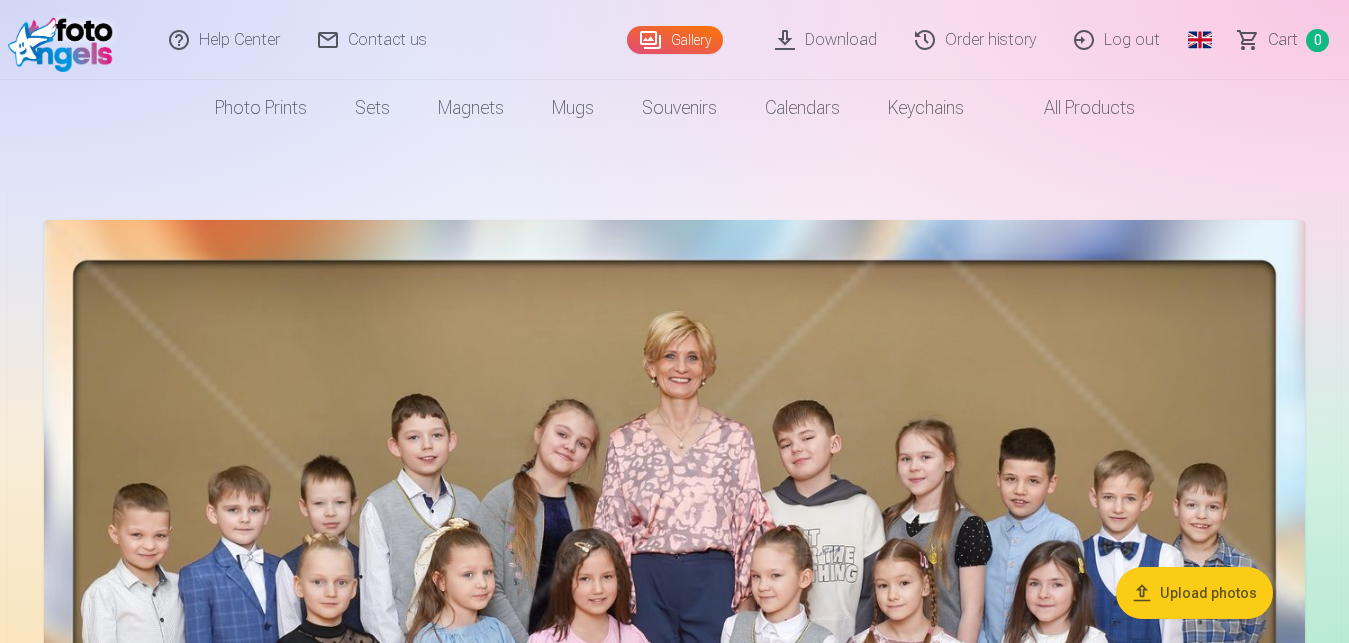 scroll, scrollTop: 0, scrollLeft: 0, axis: both 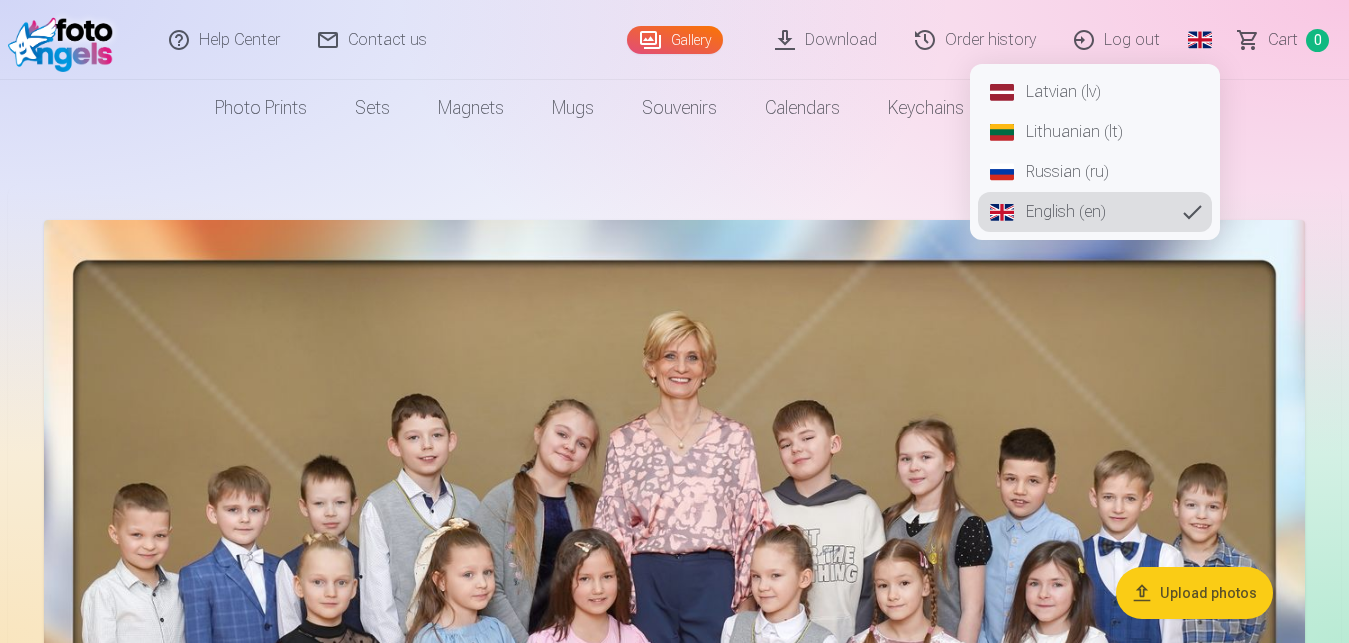 click on "Latvian (lv)" at bounding box center [1095, 92] 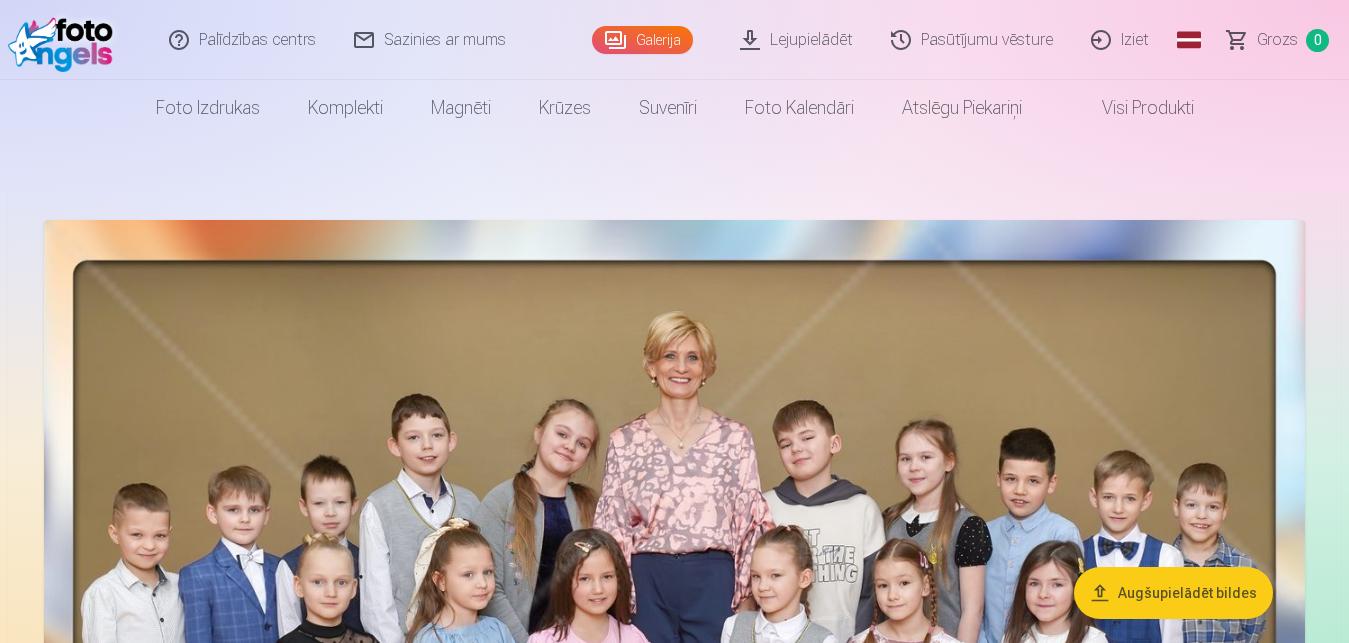 click on "Lejupielādēt" at bounding box center (797, 40) 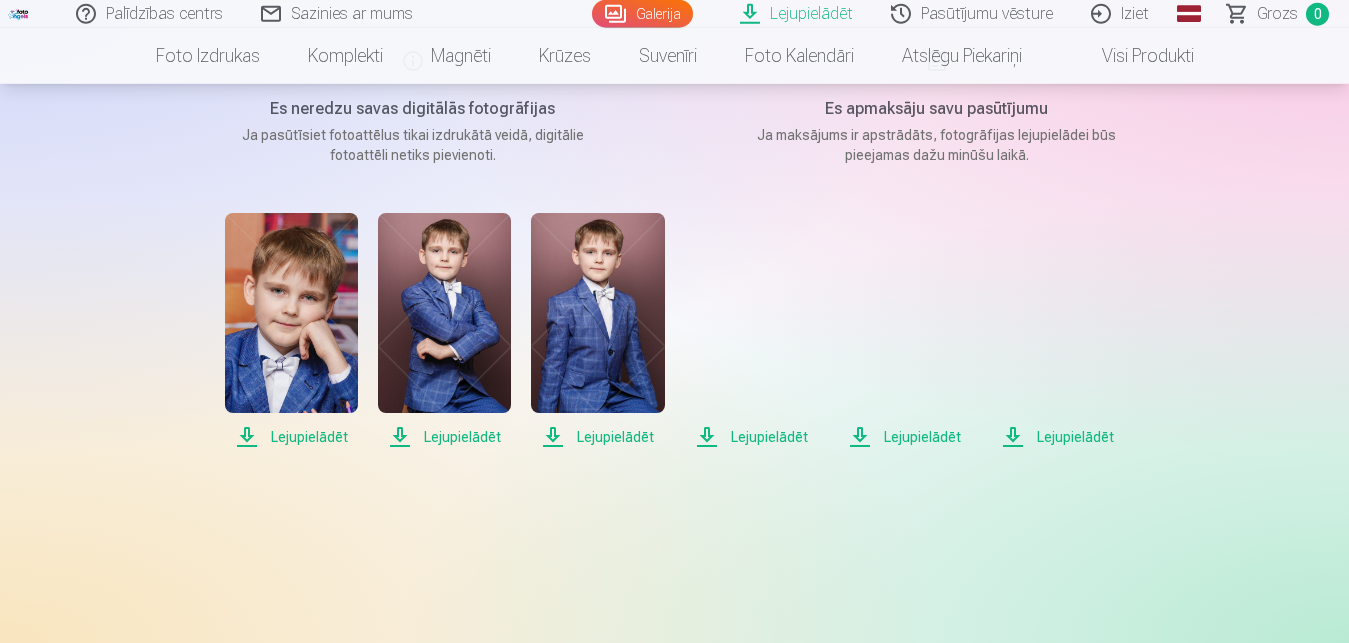 scroll, scrollTop: 306, scrollLeft: 0, axis: vertical 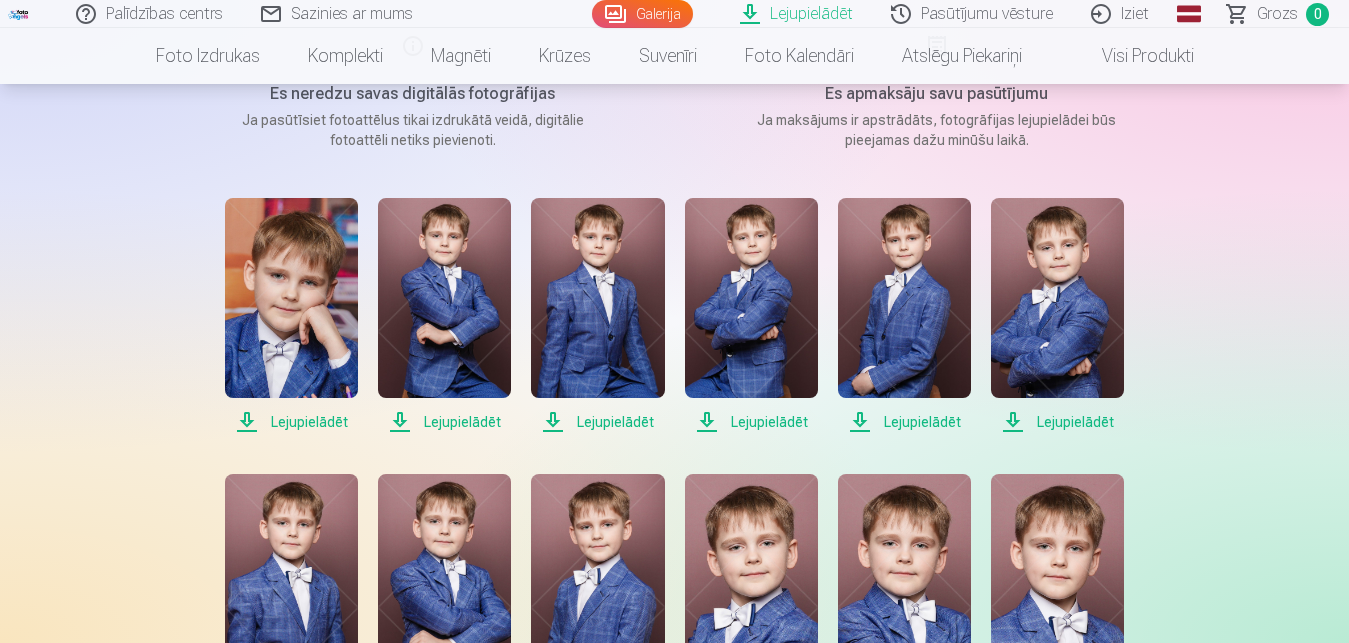 click on "Lejupielādēt" at bounding box center [797, 14] 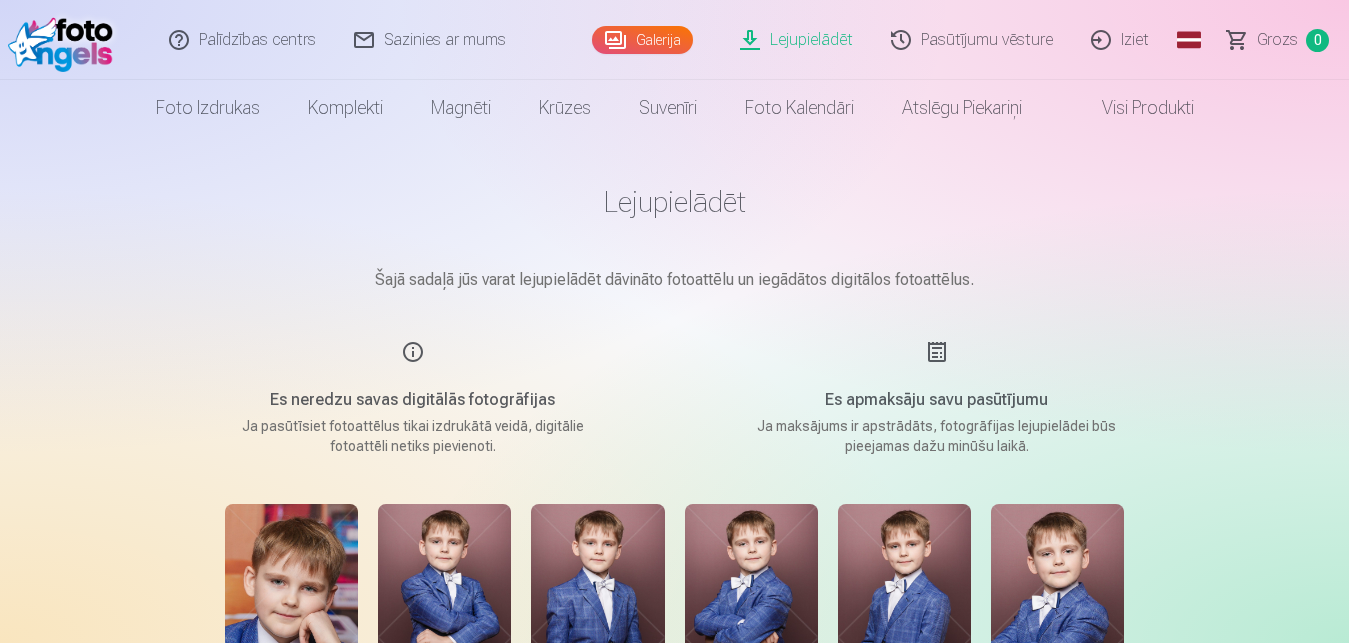 scroll, scrollTop: 408, scrollLeft: 0, axis: vertical 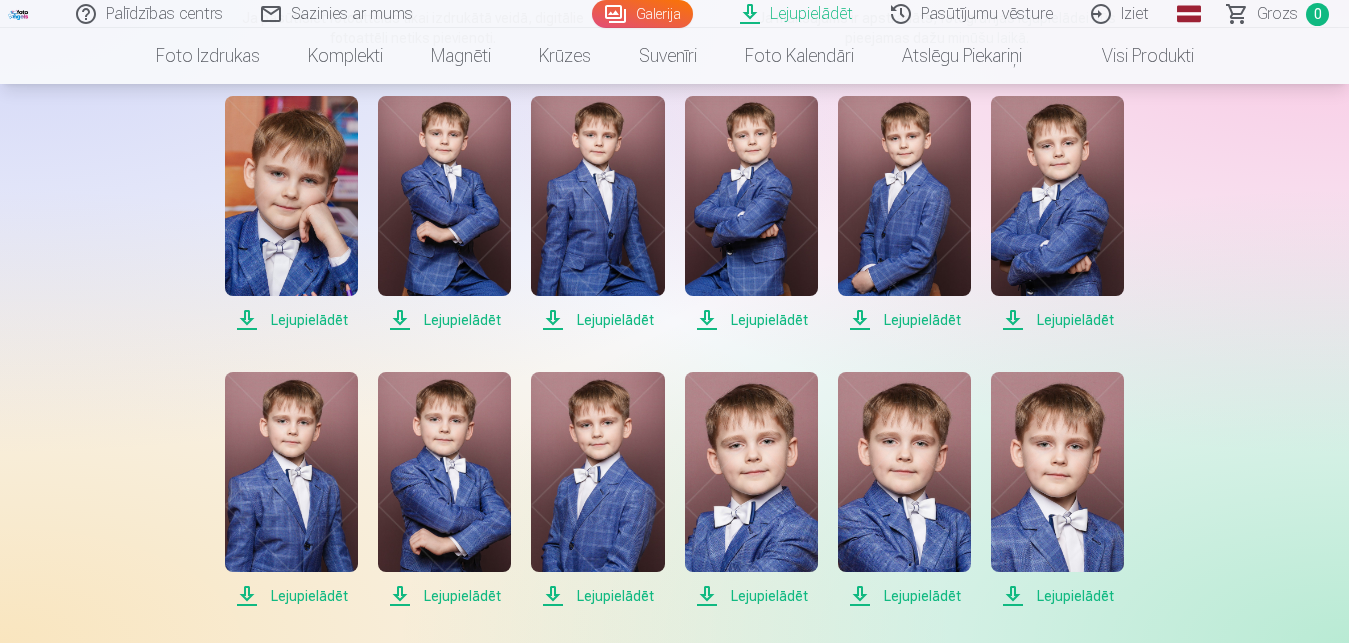 click on "Lejupielādēt" at bounding box center (291, 320) 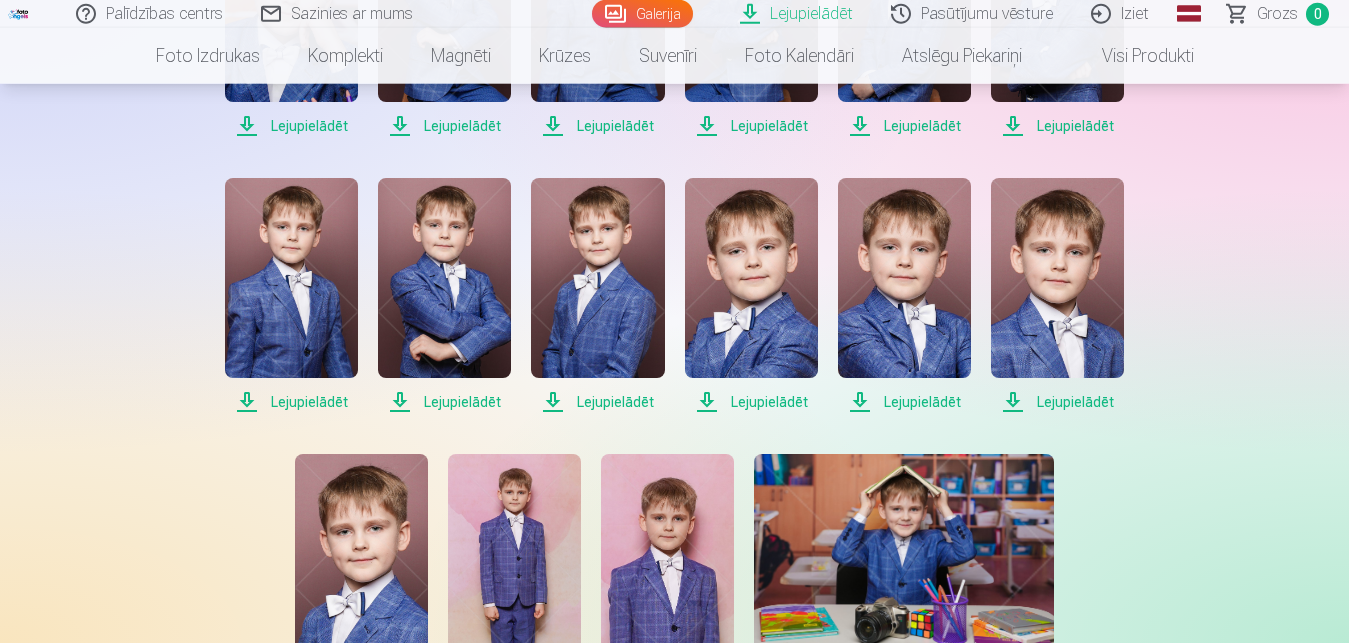 scroll, scrollTop: 714, scrollLeft: 0, axis: vertical 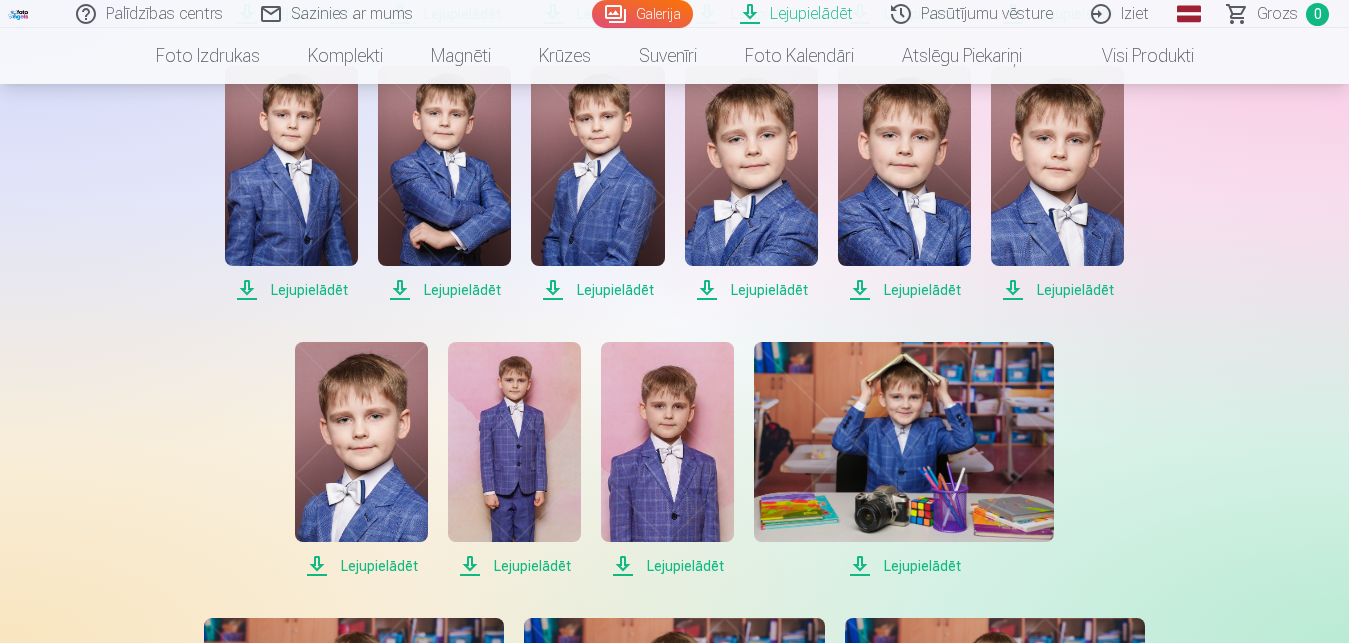 click on "Lejupielādēt" at bounding box center [291, 290] 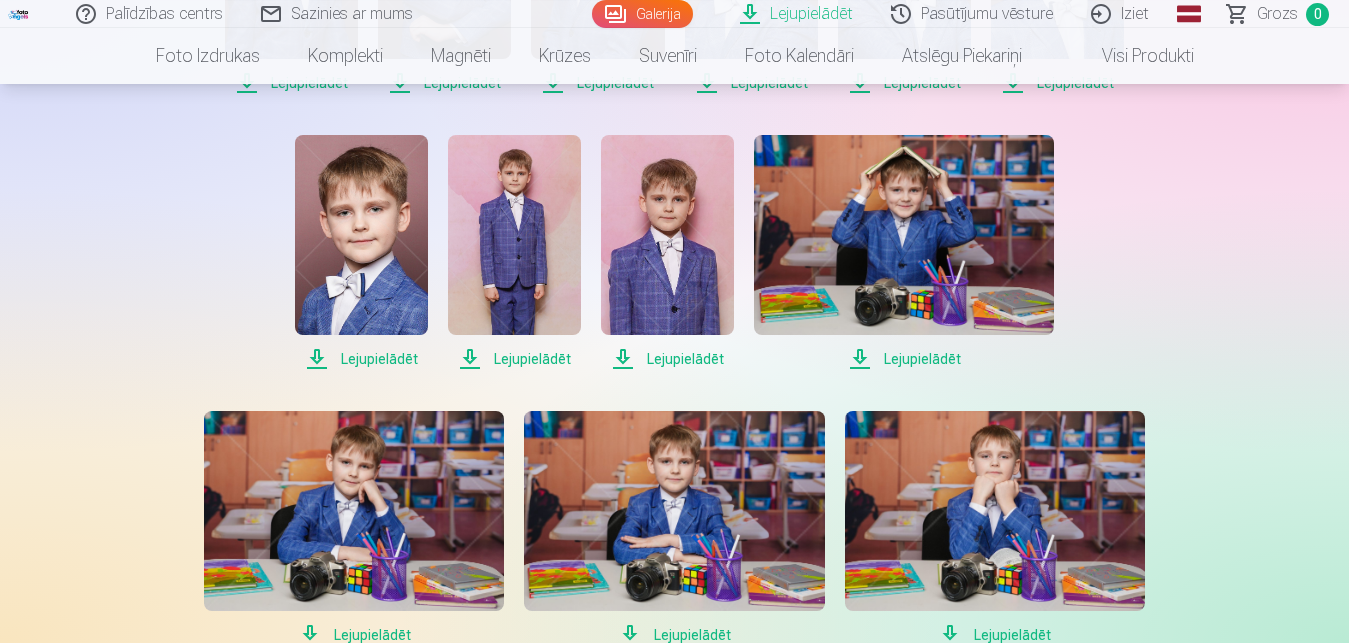 scroll, scrollTop: 1020, scrollLeft: 0, axis: vertical 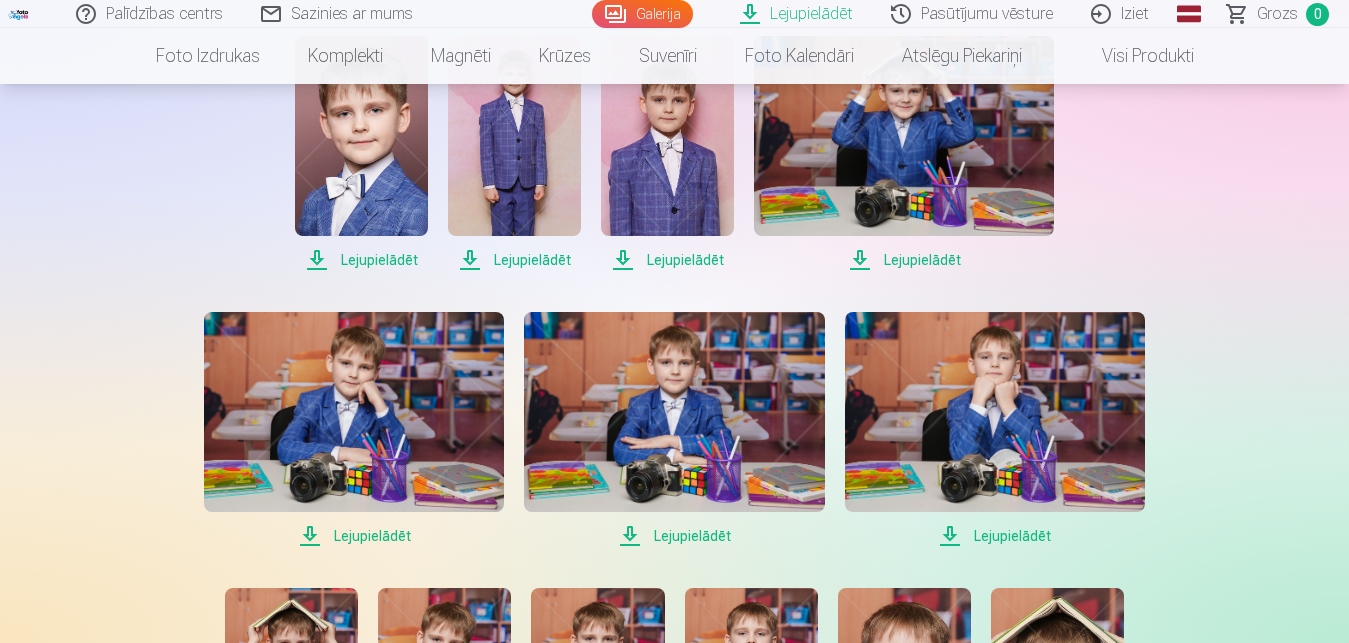 click on "Lejupielādēt" at bounding box center [514, 260] 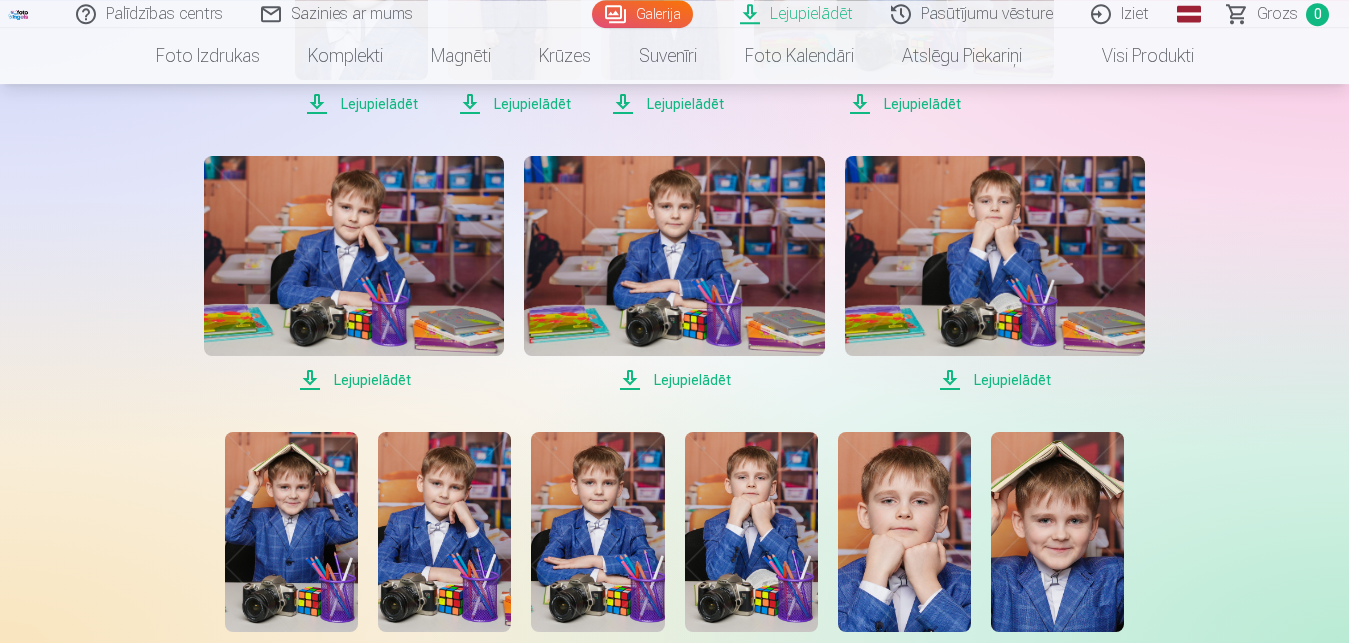scroll, scrollTop: 1224, scrollLeft: 0, axis: vertical 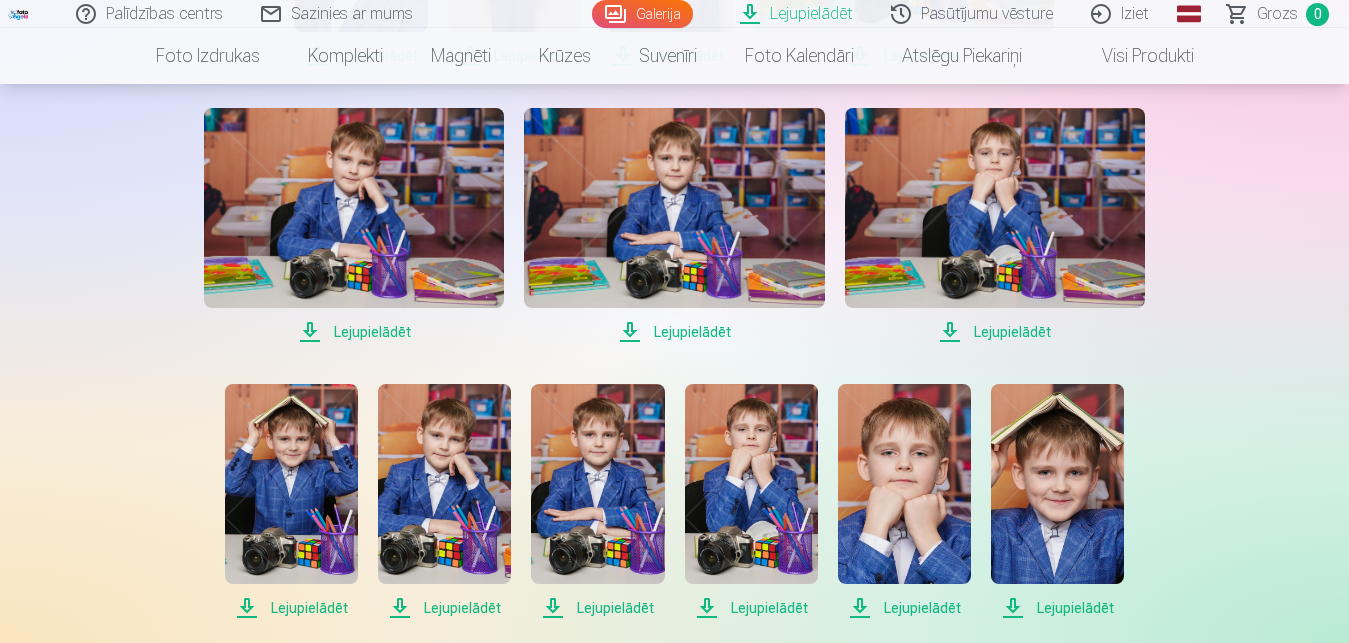 click on "Lejupielādēt" at bounding box center [354, 332] 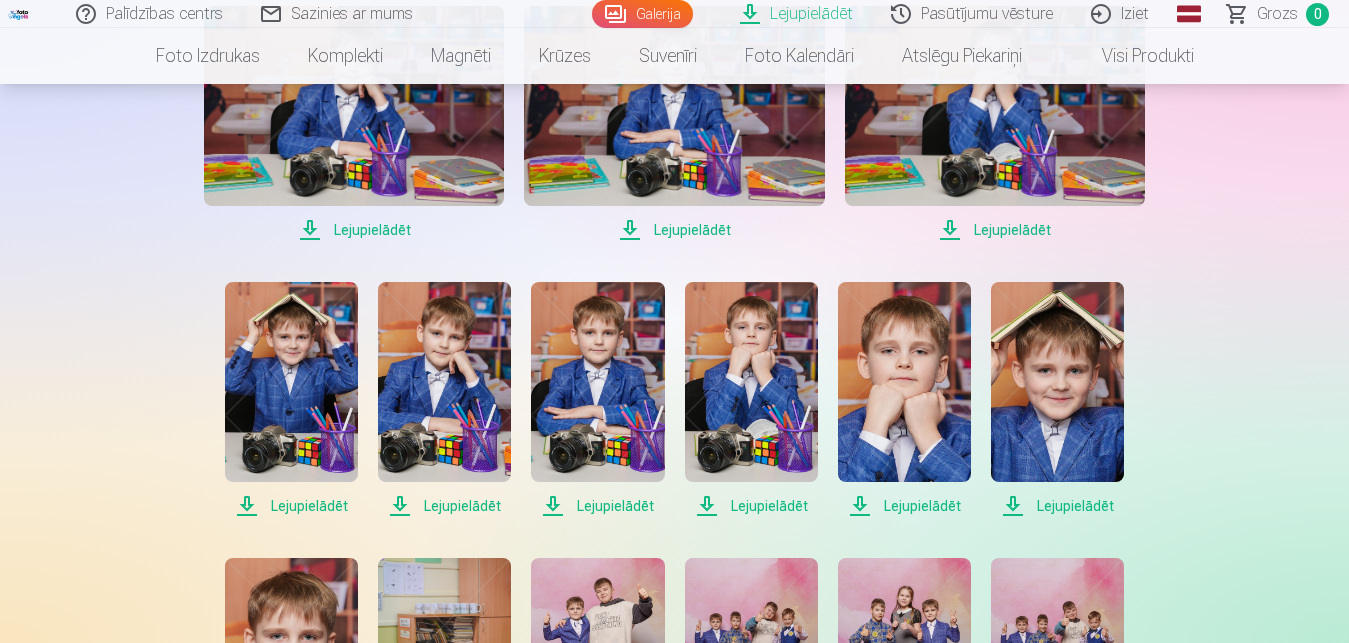 click on "Lejupielādēt Šajā sadaļā jūs varat lejupielādēt dāvināto fotoattēlu un iegādātos digitālos fotoattēlus. Es neredzu savas digitālās fotogrāfijas Ja pasūtīsiet fotoattēlus tikai izdrukātā veidā, digitālie fotoattēli netiks pievienoti. Es apmaksāju savu pasūtījumu Ja maksājums ir apstrādāts, fotogrāfijas lejupielādei būs pieejamas dažu minūšu laikā. Lejupielādēt Lejupielādēt Lejupielādēt Lejupielādēt Lejupielādēt Lejupielādēt Lejupielādēt Lejupielādēt Lejupielādēt Lejupielādēt Lejupielādēt Lejupielādēt Lejupielādēt Lejupielādēt Lejupielādēt Lejupielādēt Lejupielādēt Lejupielādēt Lejupielādēt Lejupielādēt Lejupielādēt Lejupielādēt Lejupielādēt Lejupielādēt Lejupielādēt Lejupielādēt Lejupielādēt Lejupielādēt Lejupielādēt Lejupielādēt Lejupielādēt Lejupielādēt Lejupielādēt Lejupielādēt Lejupielādēt Lejupielādēt Lejupielādēt Lejupielādēt Lejupielādēt Lejupielādēt Lejupielādēt Lejupielādēt" at bounding box center [675, 747] 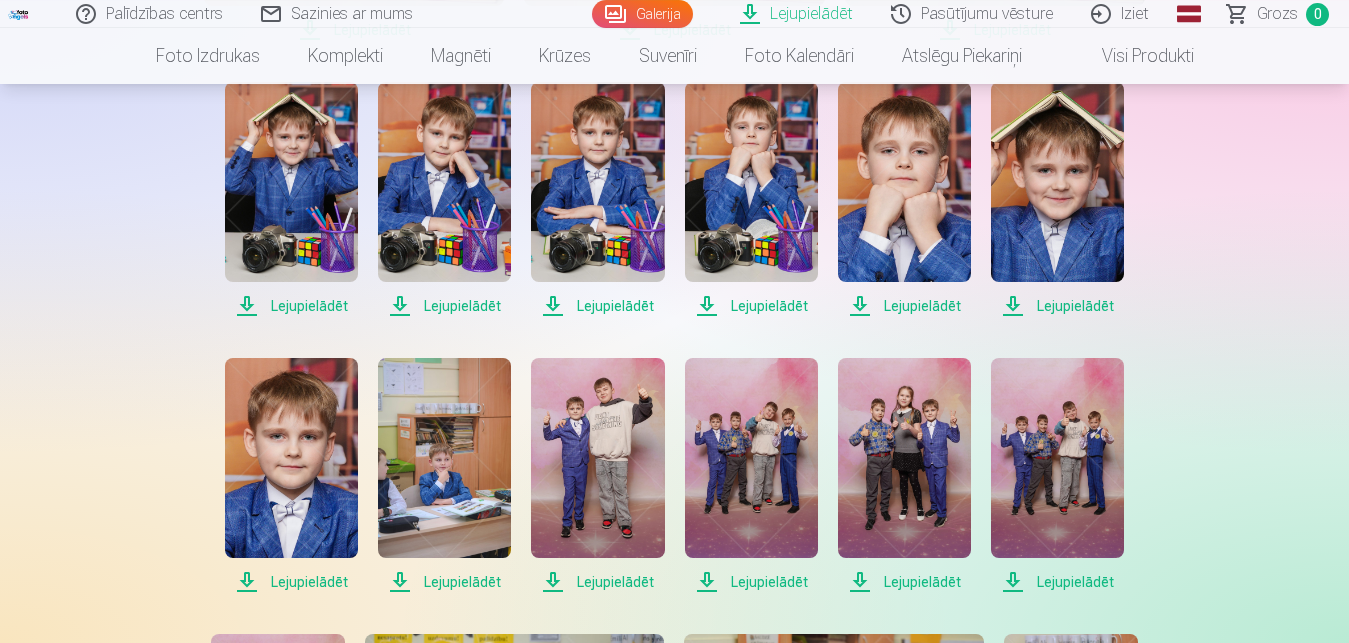 scroll, scrollTop: 1632, scrollLeft: 0, axis: vertical 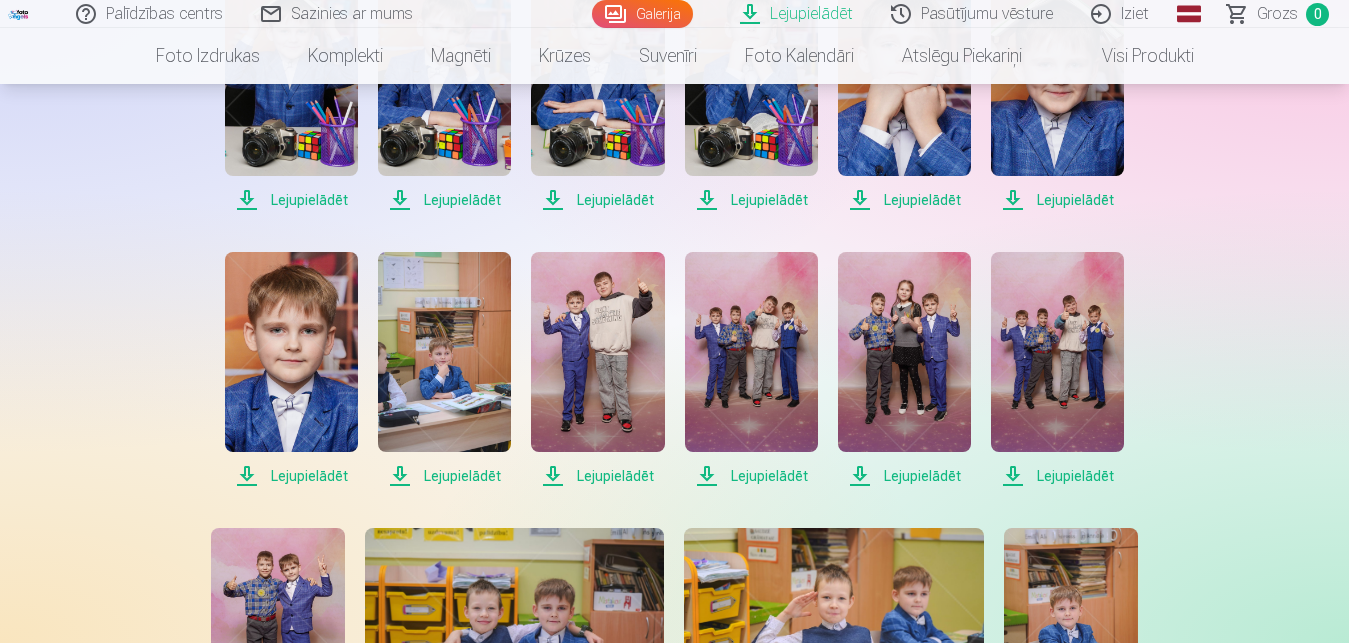 click on "Lejupielādēt" at bounding box center [1057, 476] 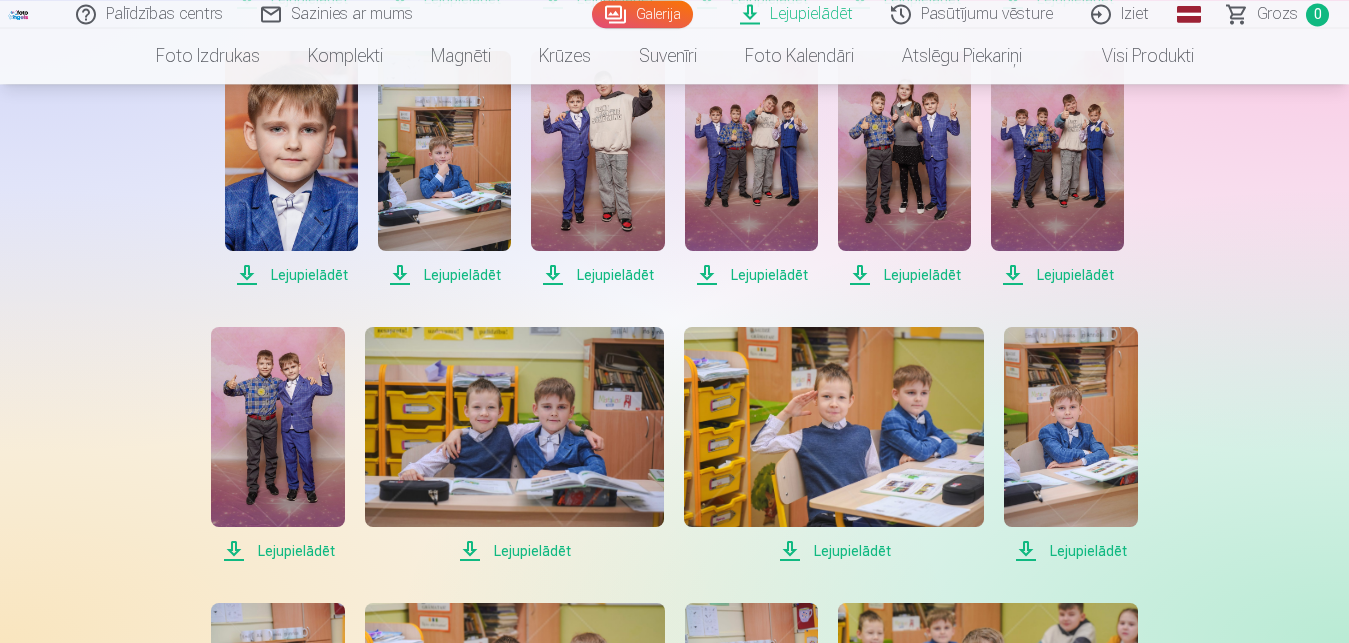 scroll, scrollTop: 1836, scrollLeft: 0, axis: vertical 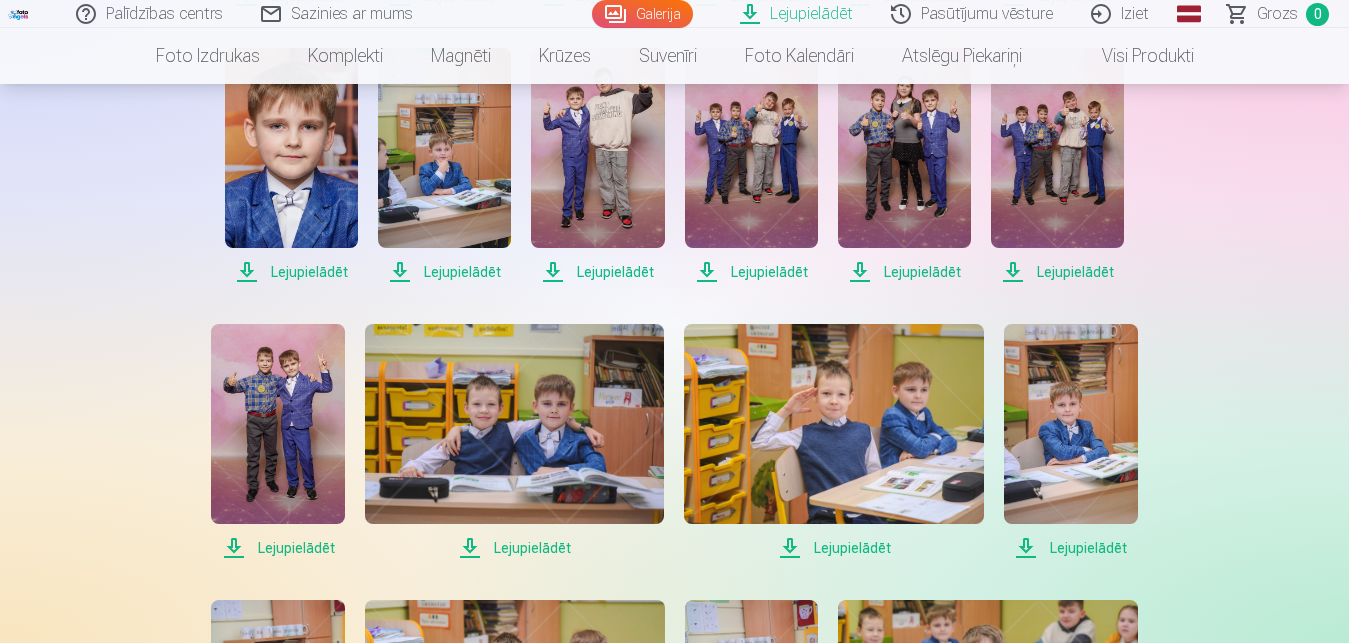 click on "Lejupielādēt" at bounding box center (1070, 548) 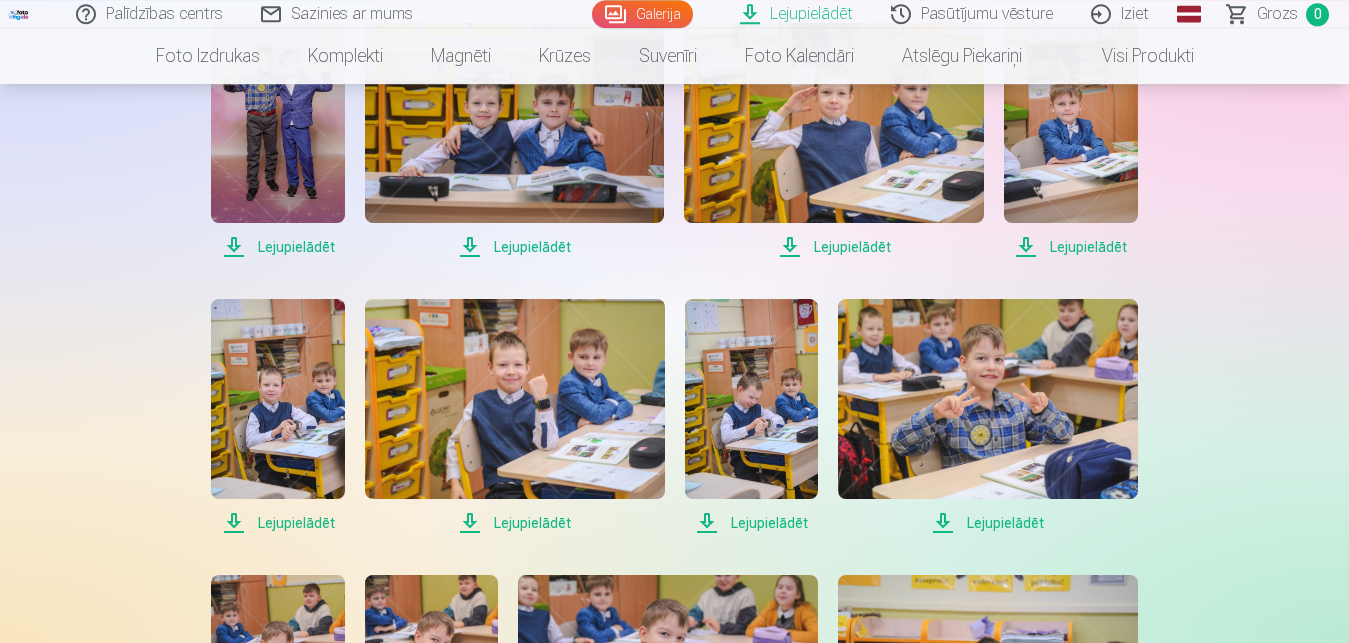 scroll, scrollTop: 2142, scrollLeft: 0, axis: vertical 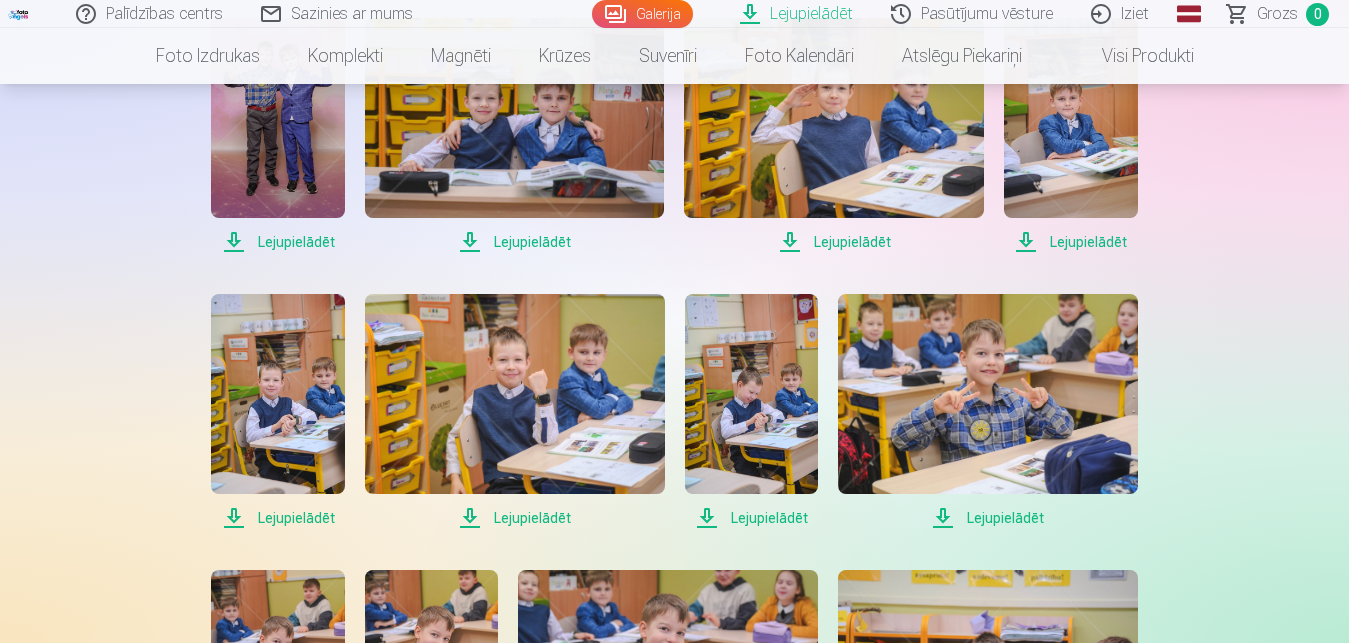click on "Lejupielādēt" at bounding box center (988, 518) 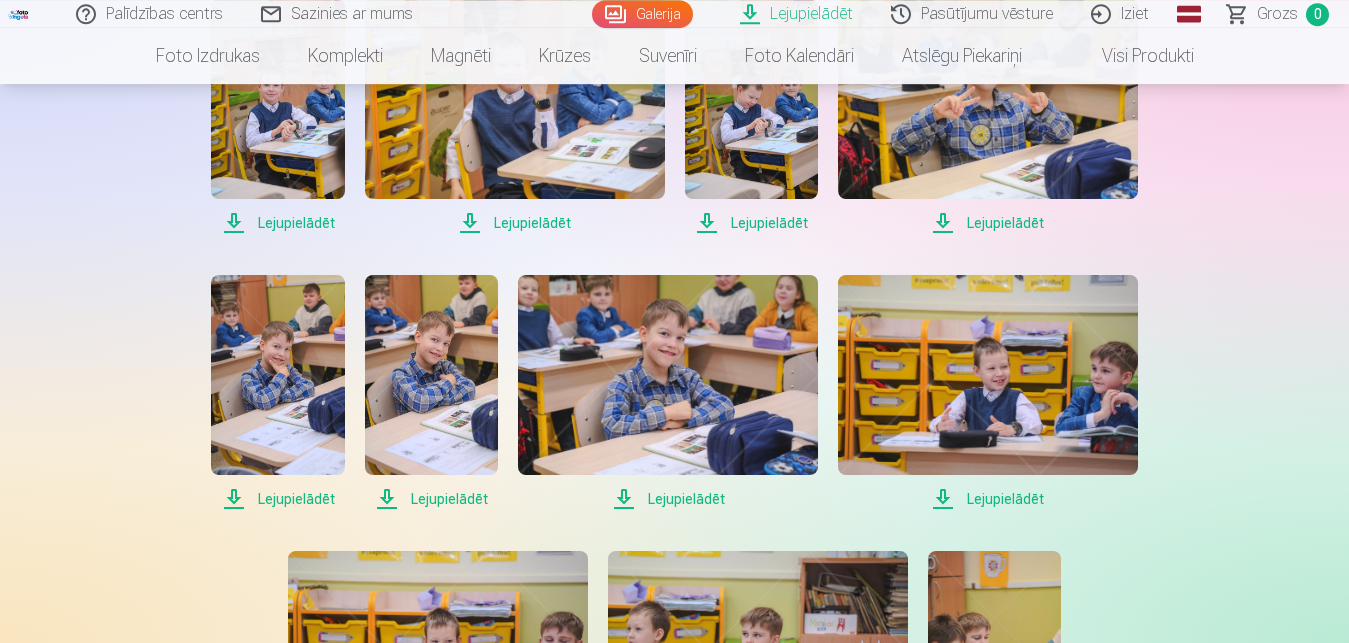 scroll, scrollTop: 2448, scrollLeft: 0, axis: vertical 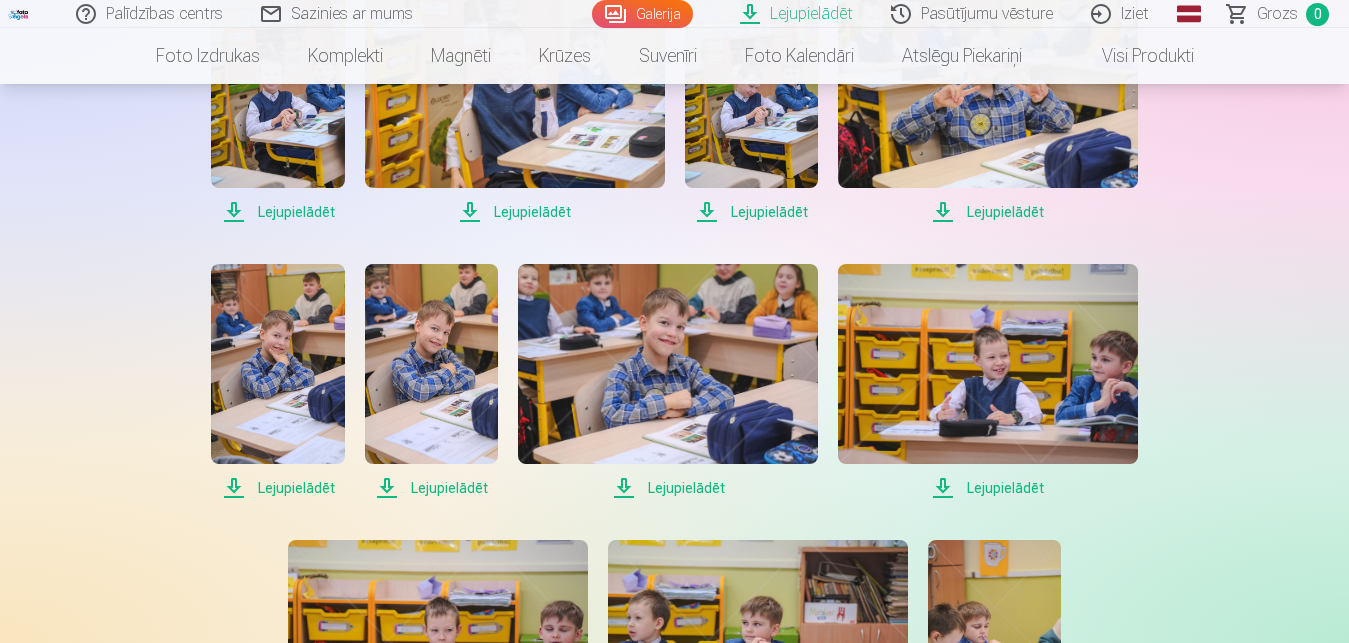 click on "Lejupielādēt" at bounding box center [277, 488] 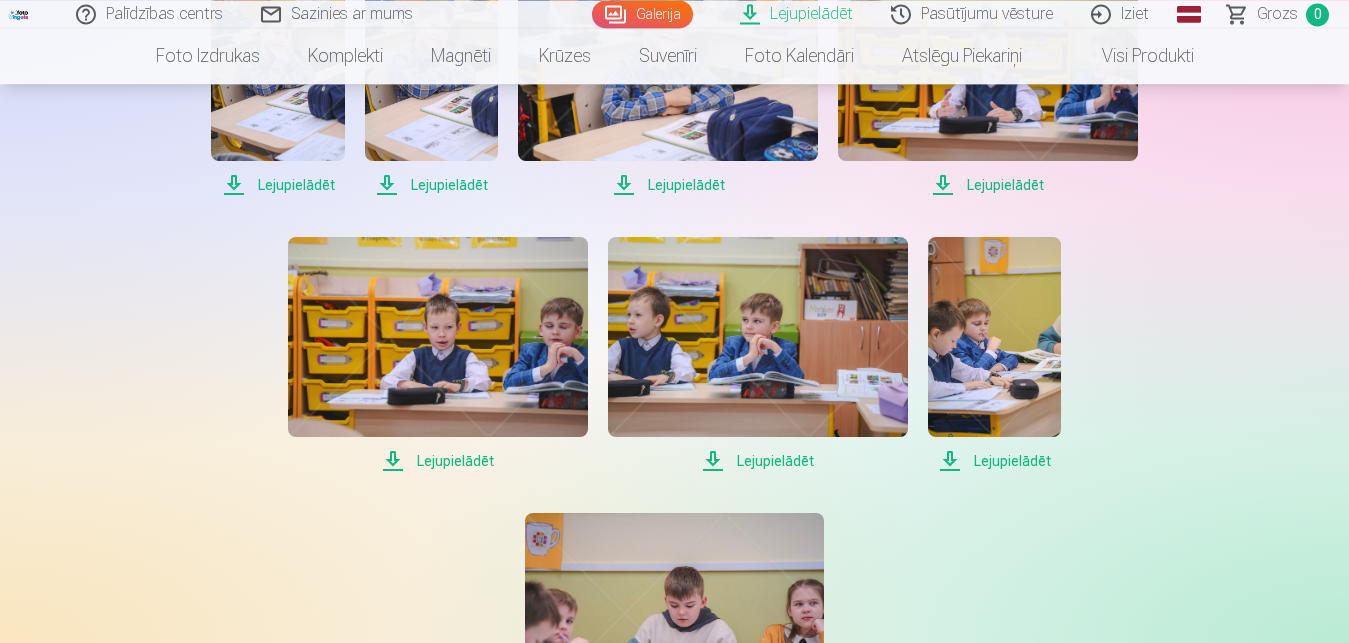 scroll, scrollTop: 2754, scrollLeft: 0, axis: vertical 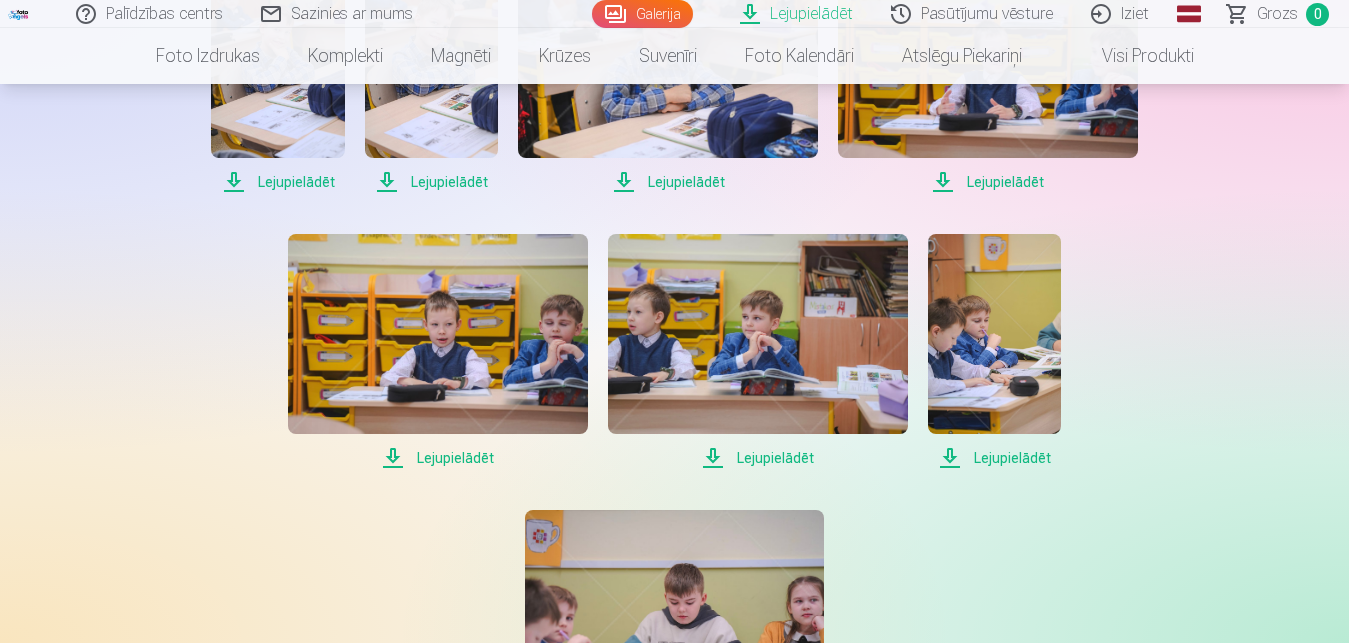 click on "Lejupielādēt" at bounding box center (994, 458) 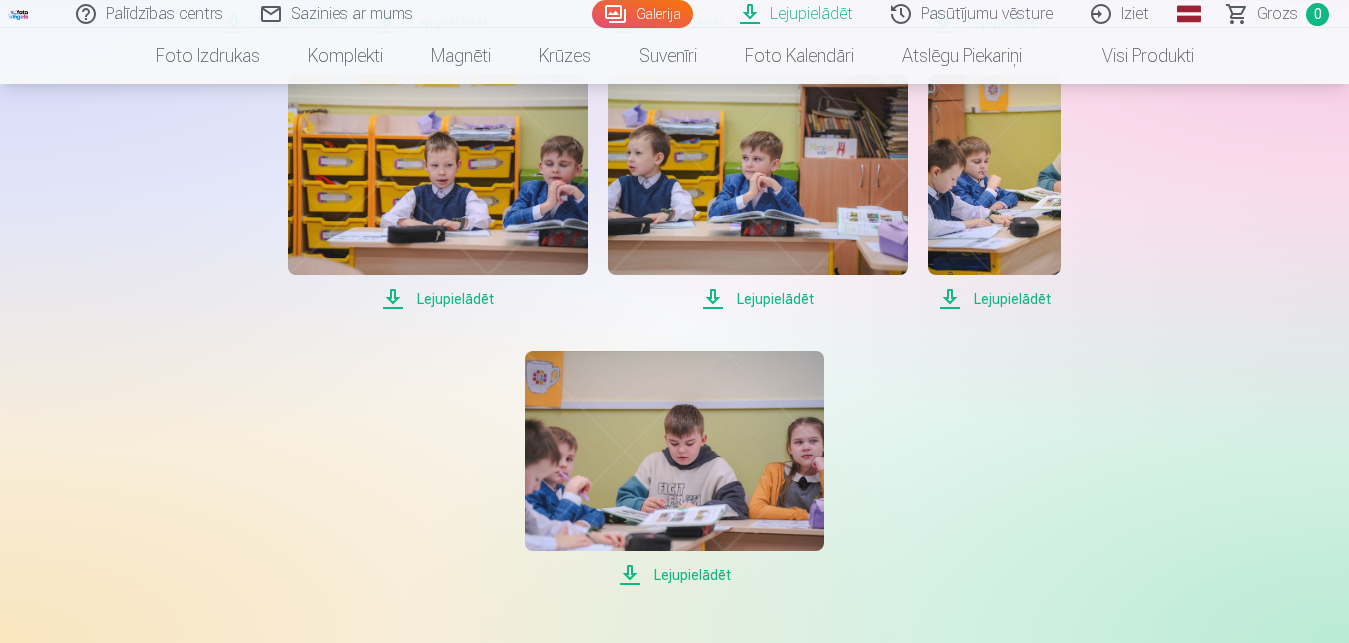 scroll, scrollTop: 2958, scrollLeft: 0, axis: vertical 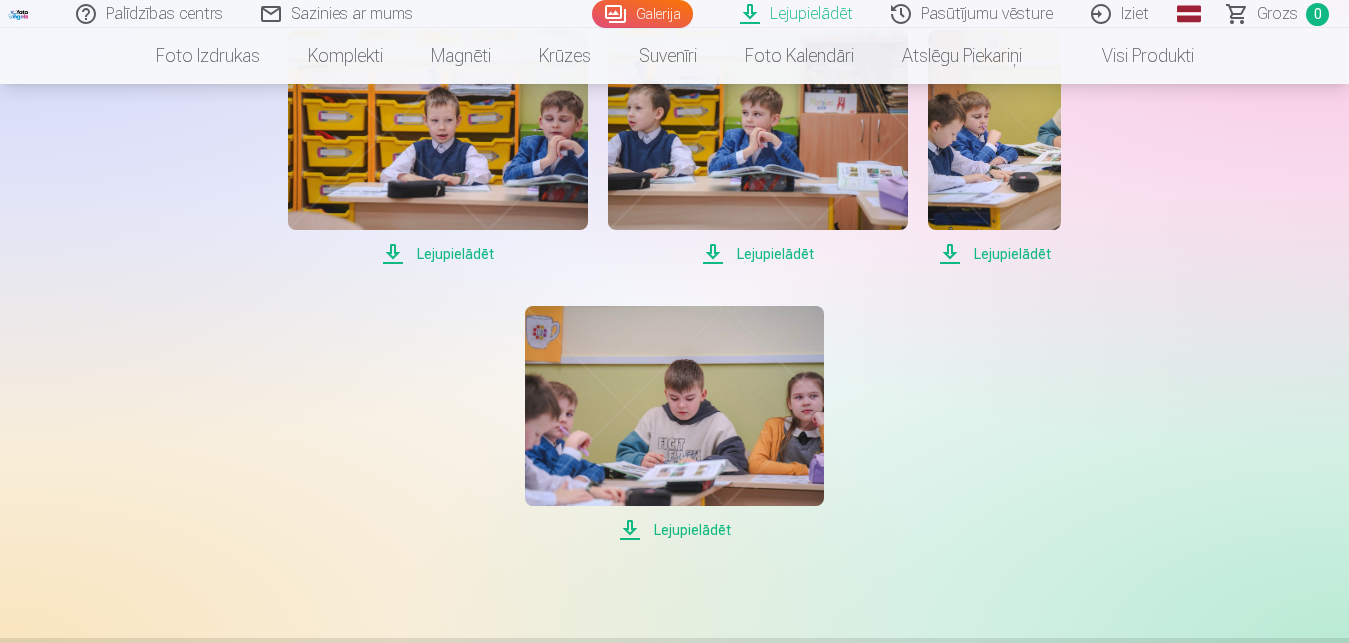 click on "Lejupielādēt" at bounding box center [675, 530] 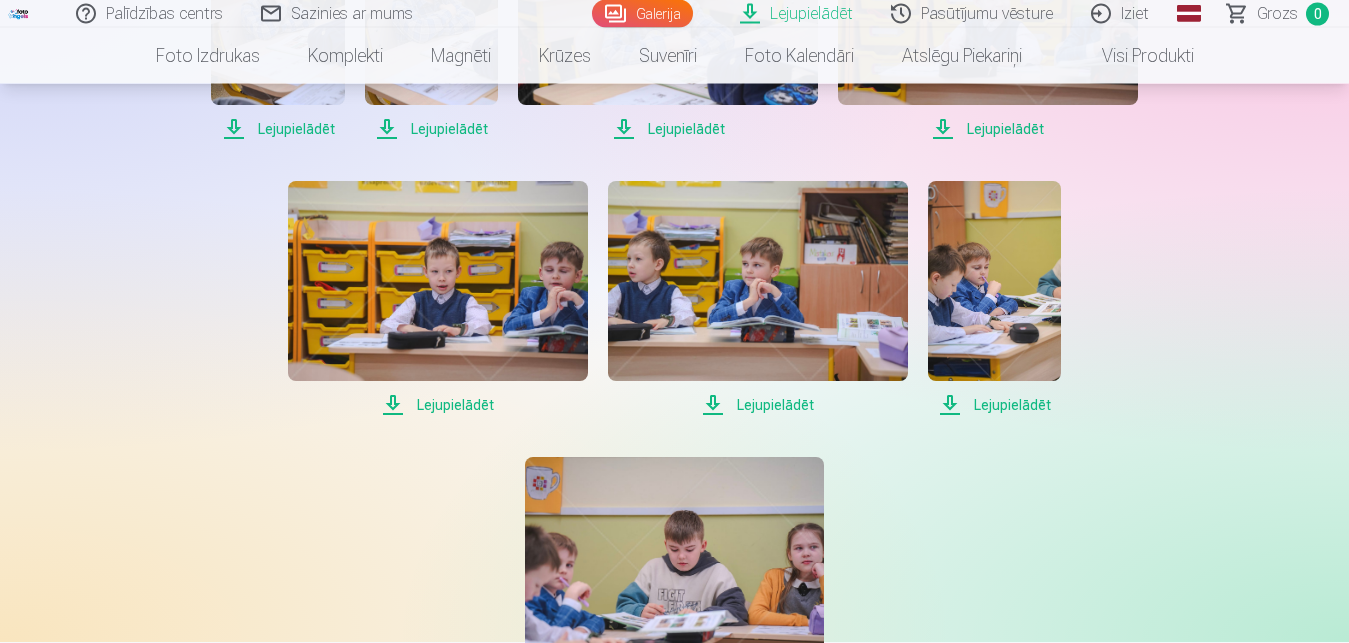 scroll, scrollTop: 2550, scrollLeft: 0, axis: vertical 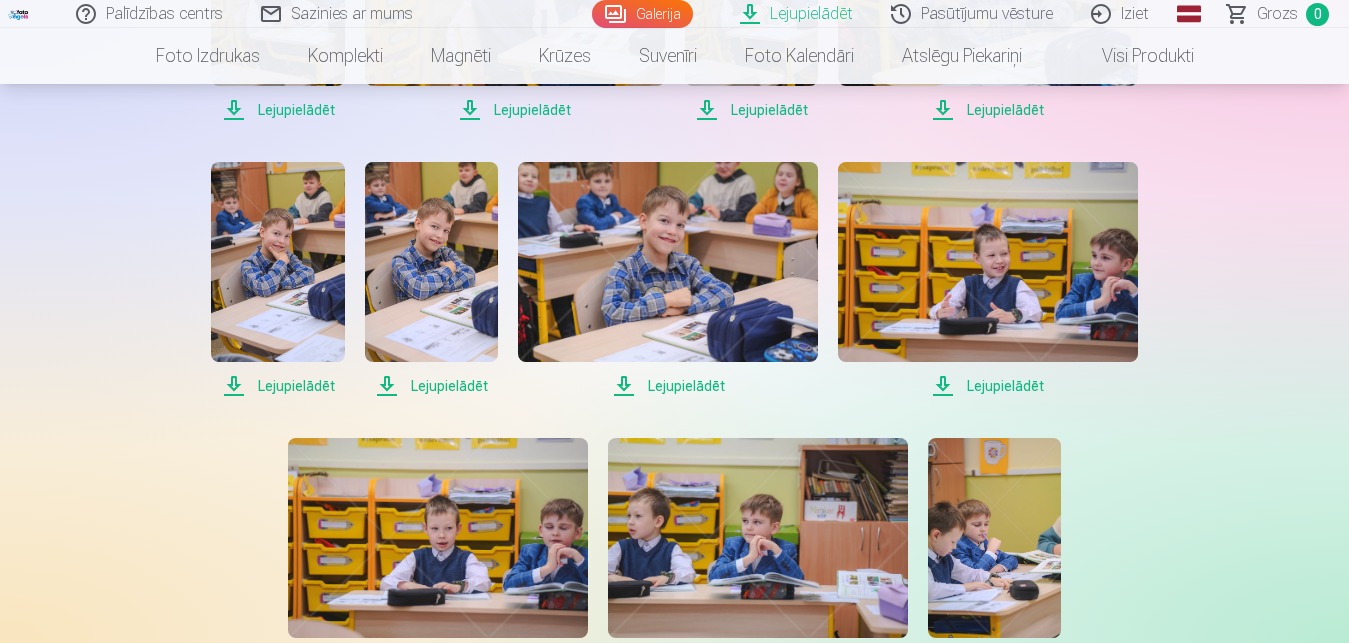 click on "Galerija" at bounding box center [642, 14] 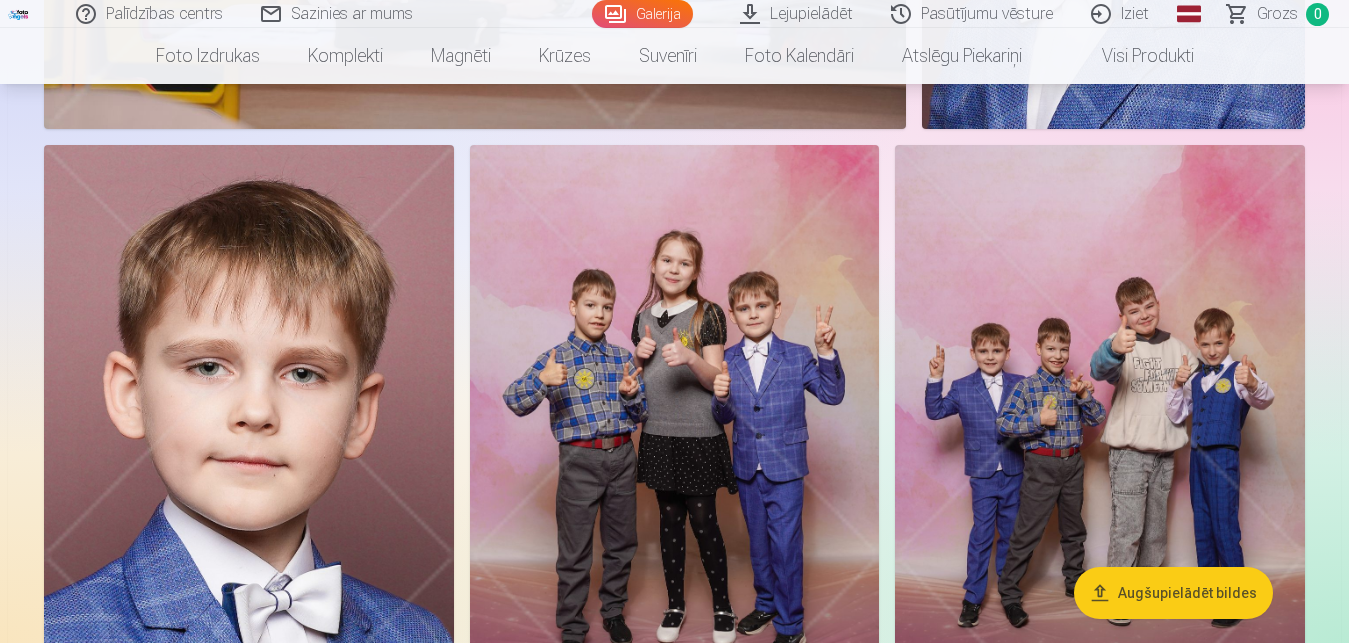 scroll, scrollTop: 2346, scrollLeft: 0, axis: vertical 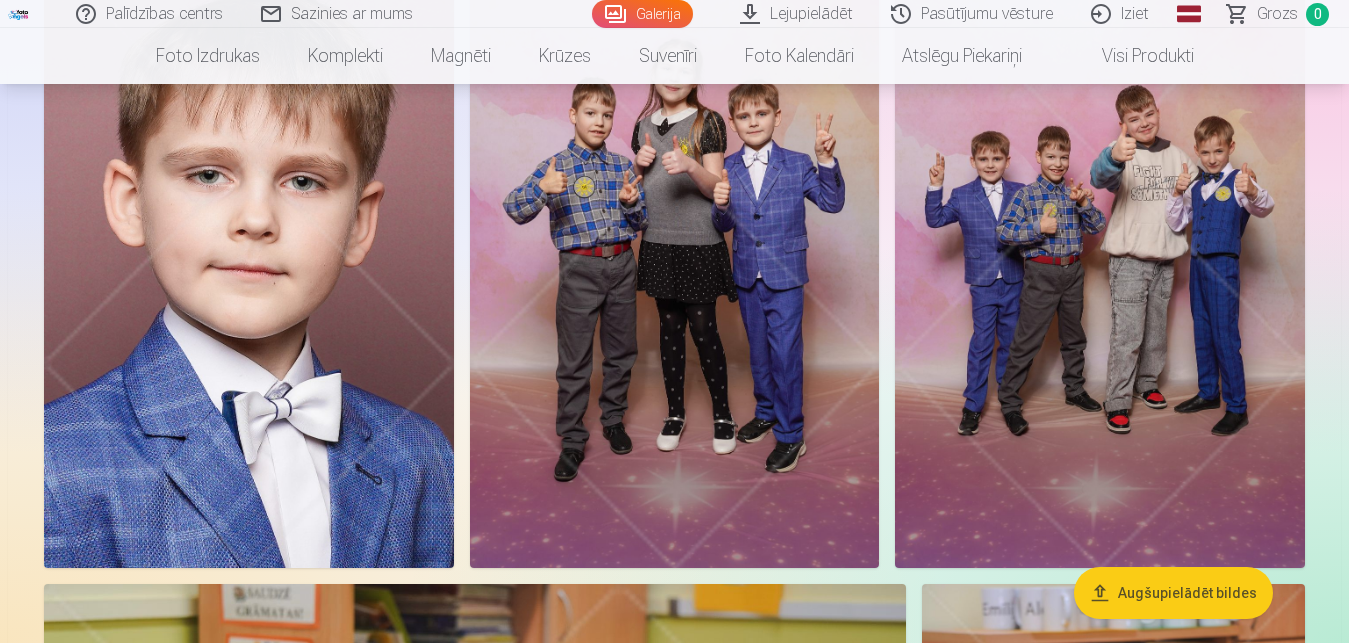click on "Augšupielādēt bildes" at bounding box center [1173, 593] 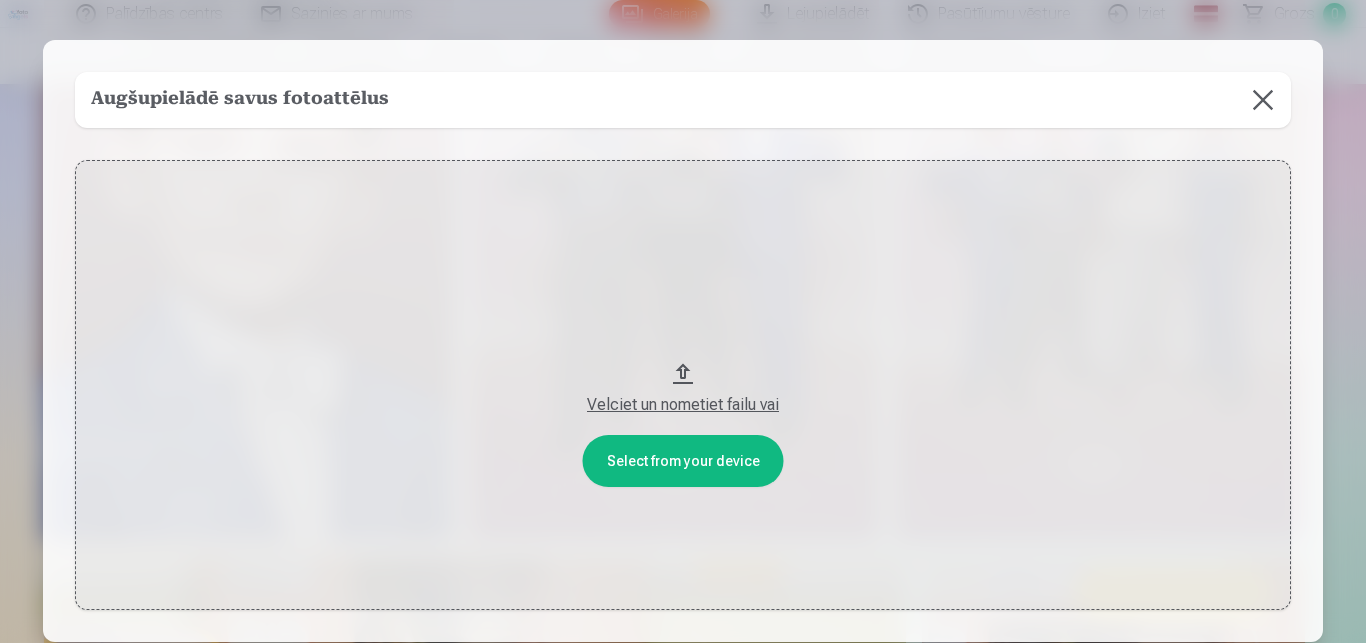click at bounding box center (1263, 100) 